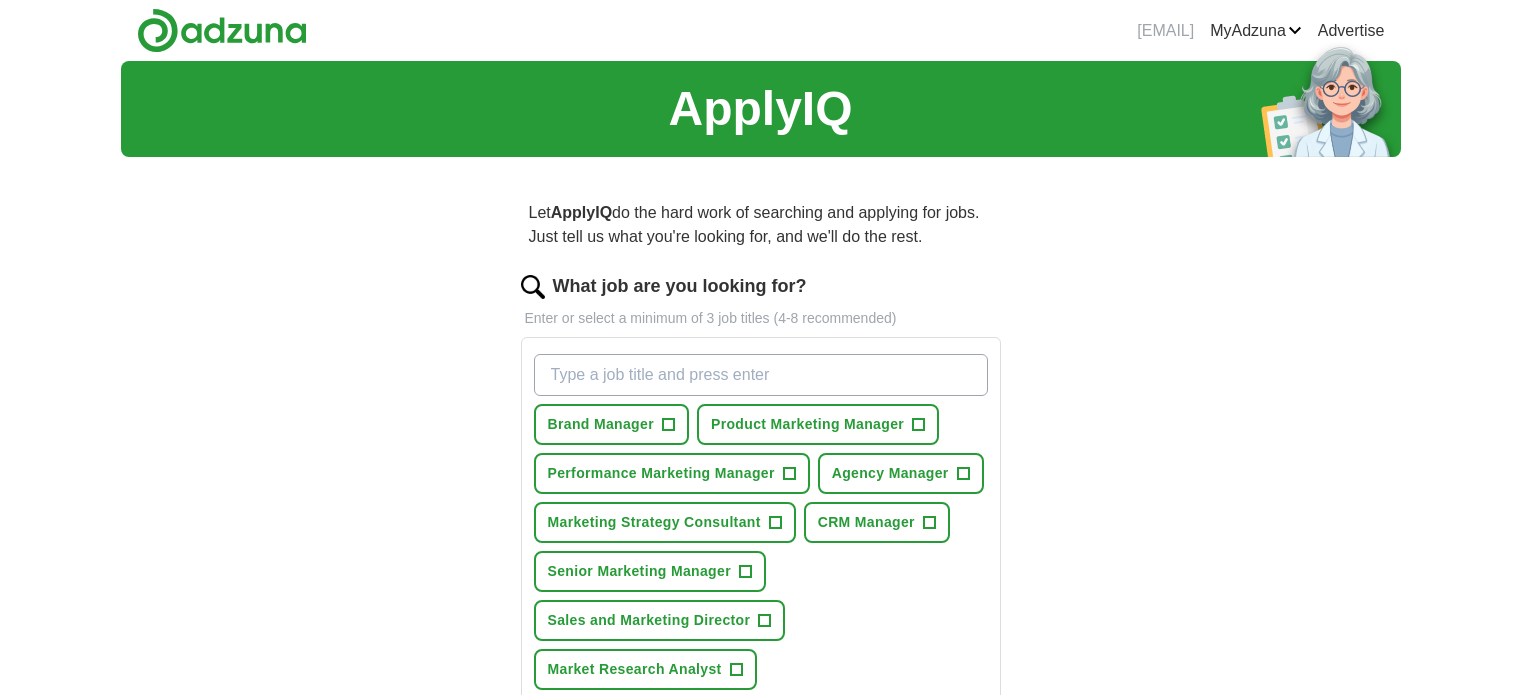 scroll, scrollTop: 0, scrollLeft: 0, axis: both 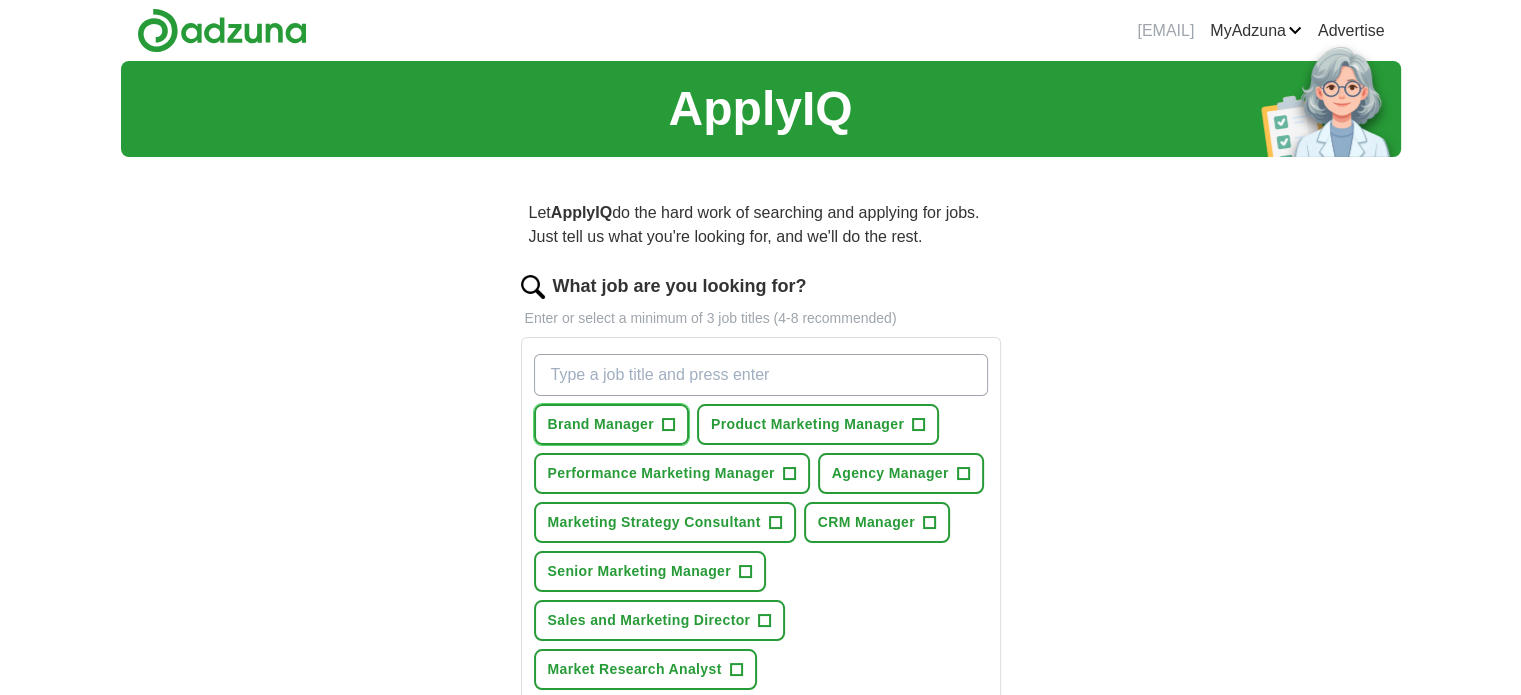 click on "+" at bounding box center (668, 425) 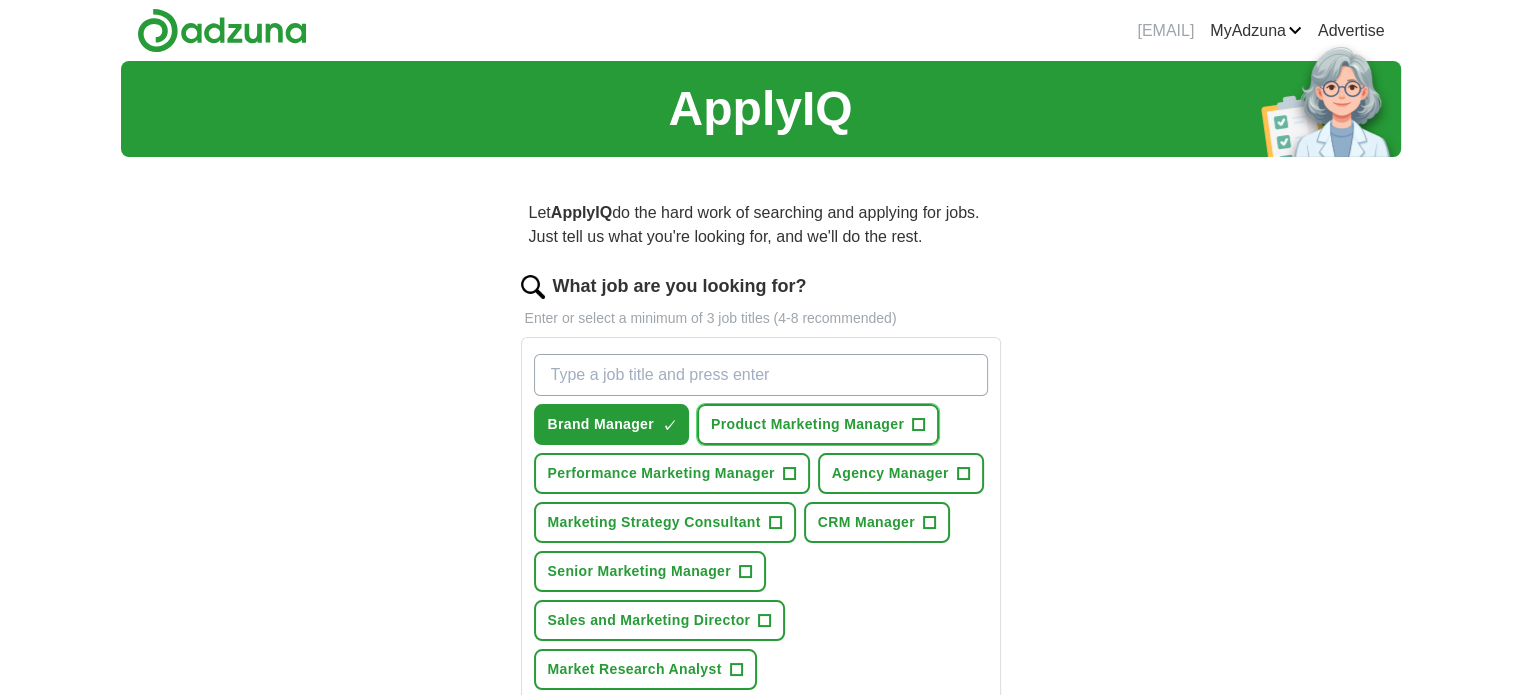 click on "+" at bounding box center (918, 424) 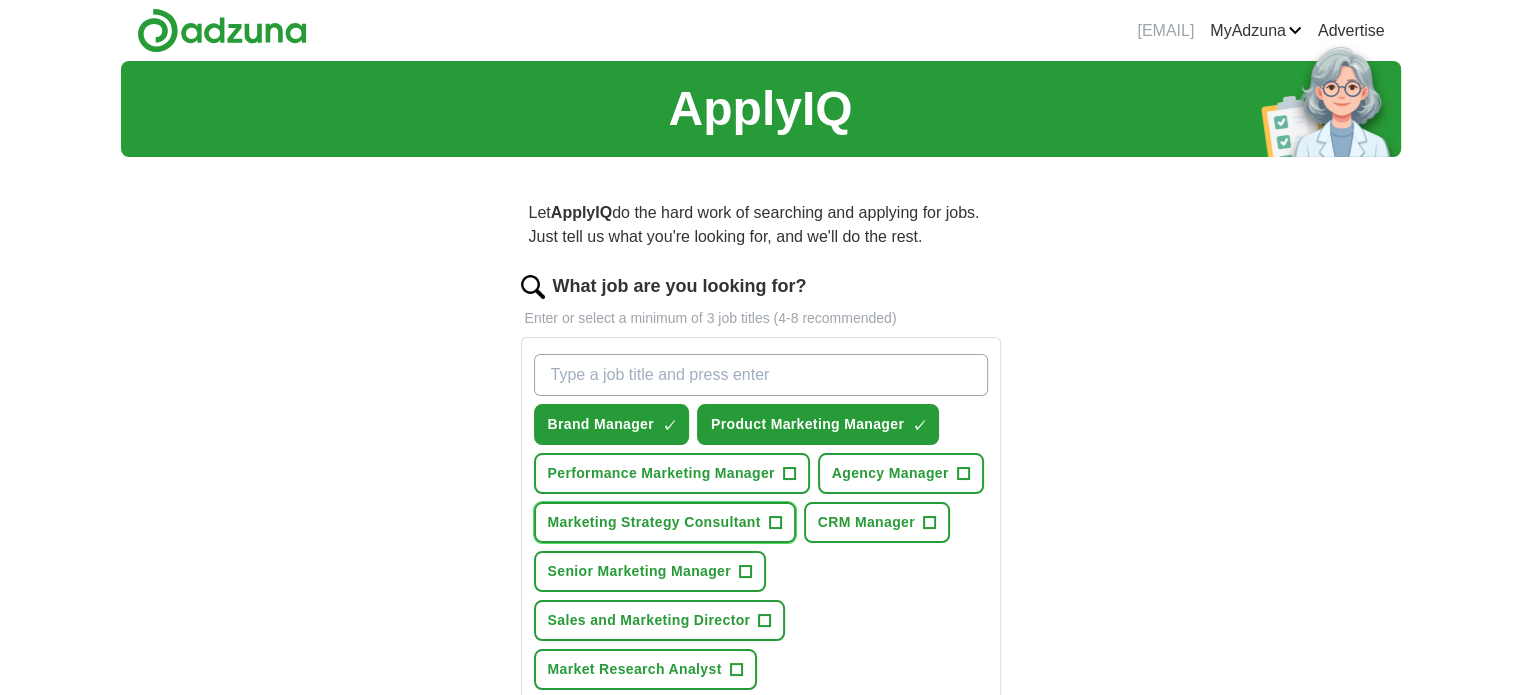 click on "+" at bounding box center [775, 523] 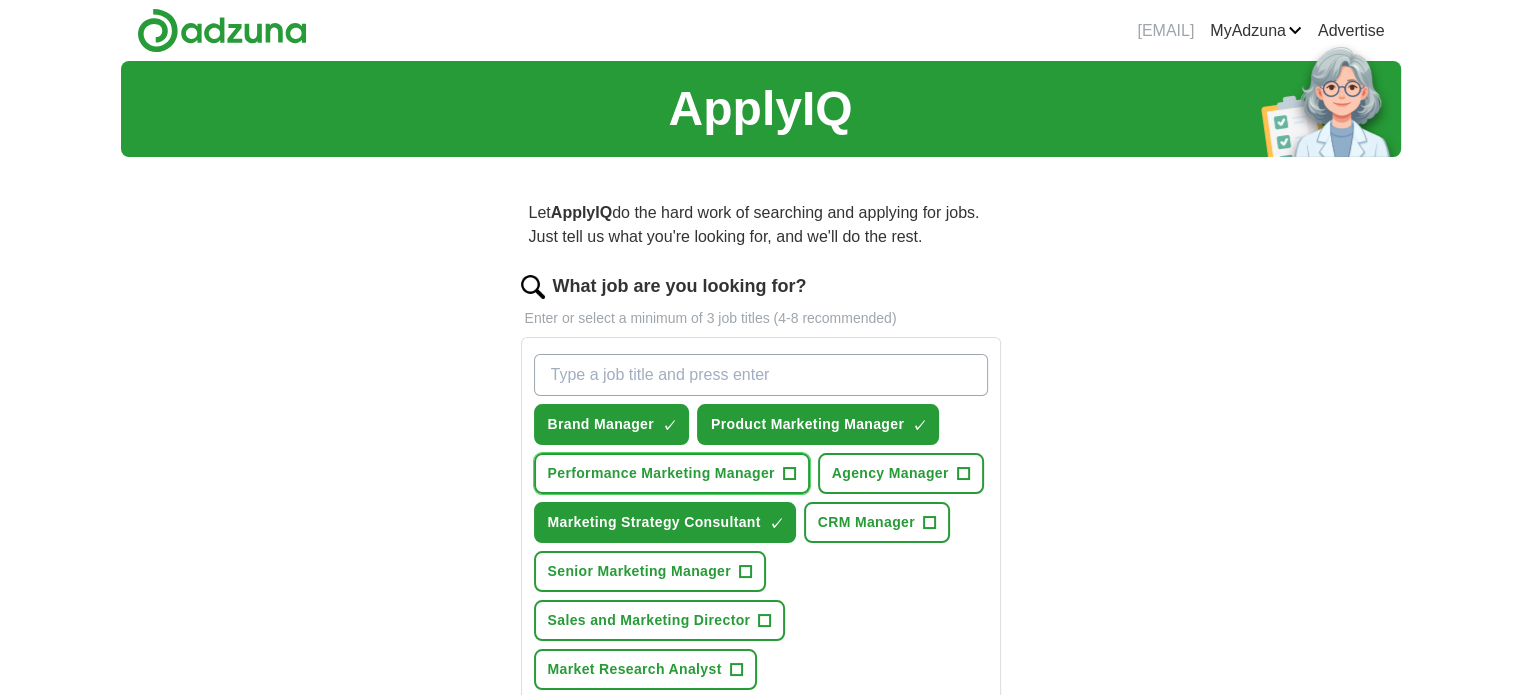 click on "+" at bounding box center [789, 473] 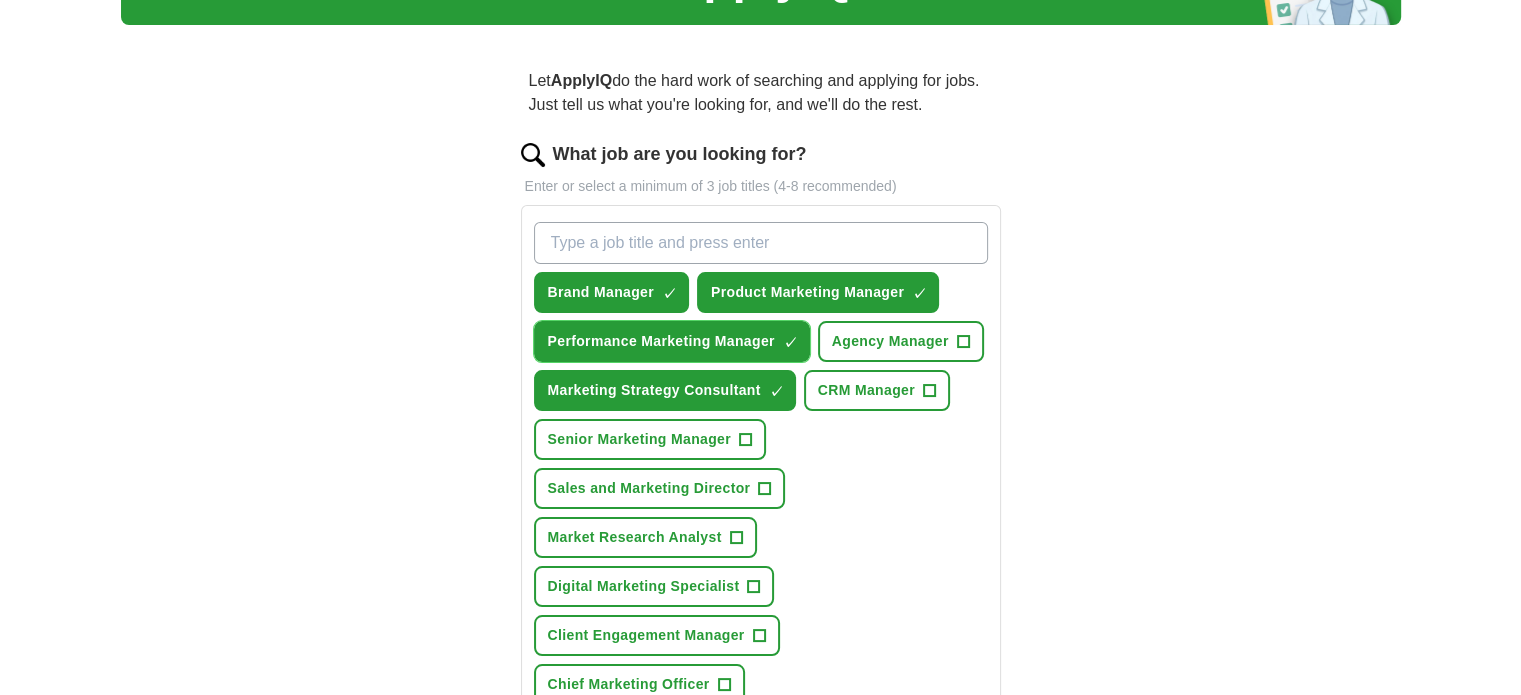 scroll, scrollTop: 133, scrollLeft: 0, axis: vertical 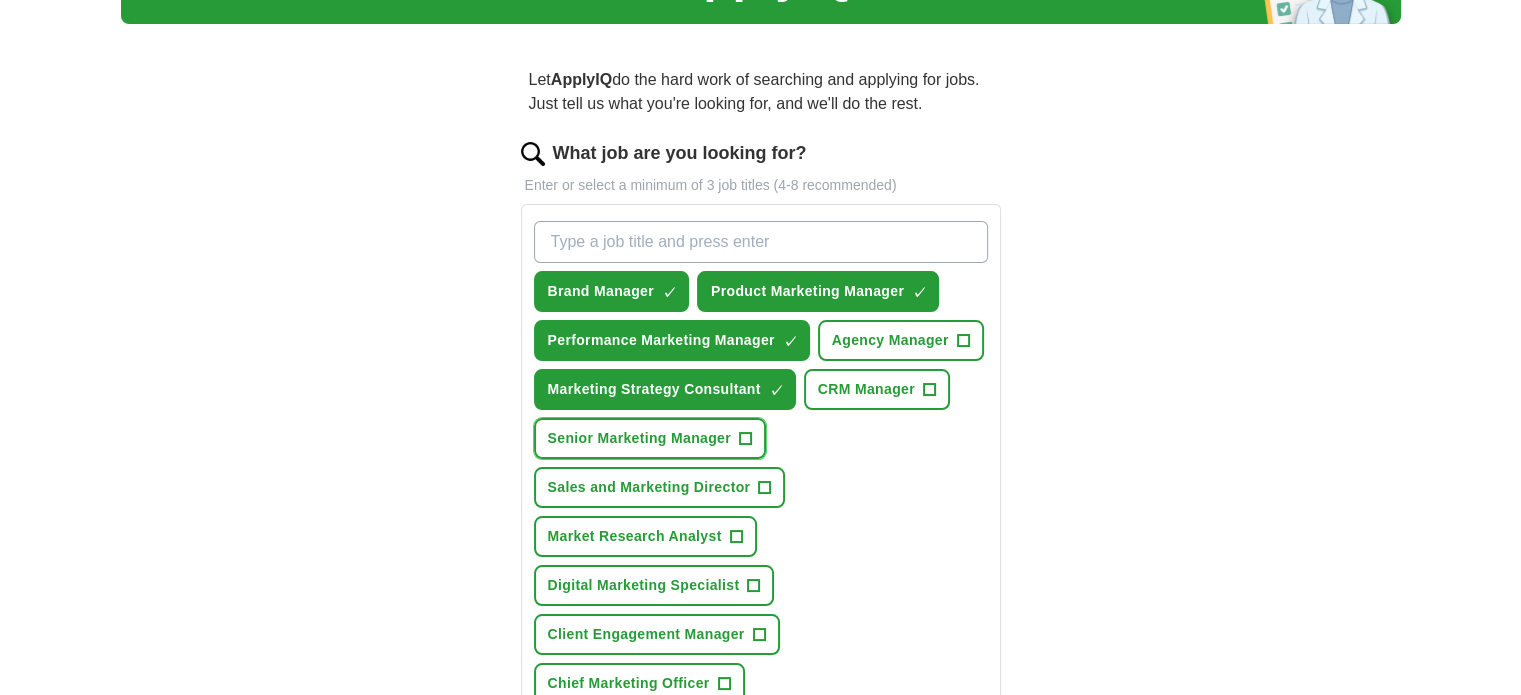 click on "Senior Marketing Manager +" at bounding box center (650, 438) 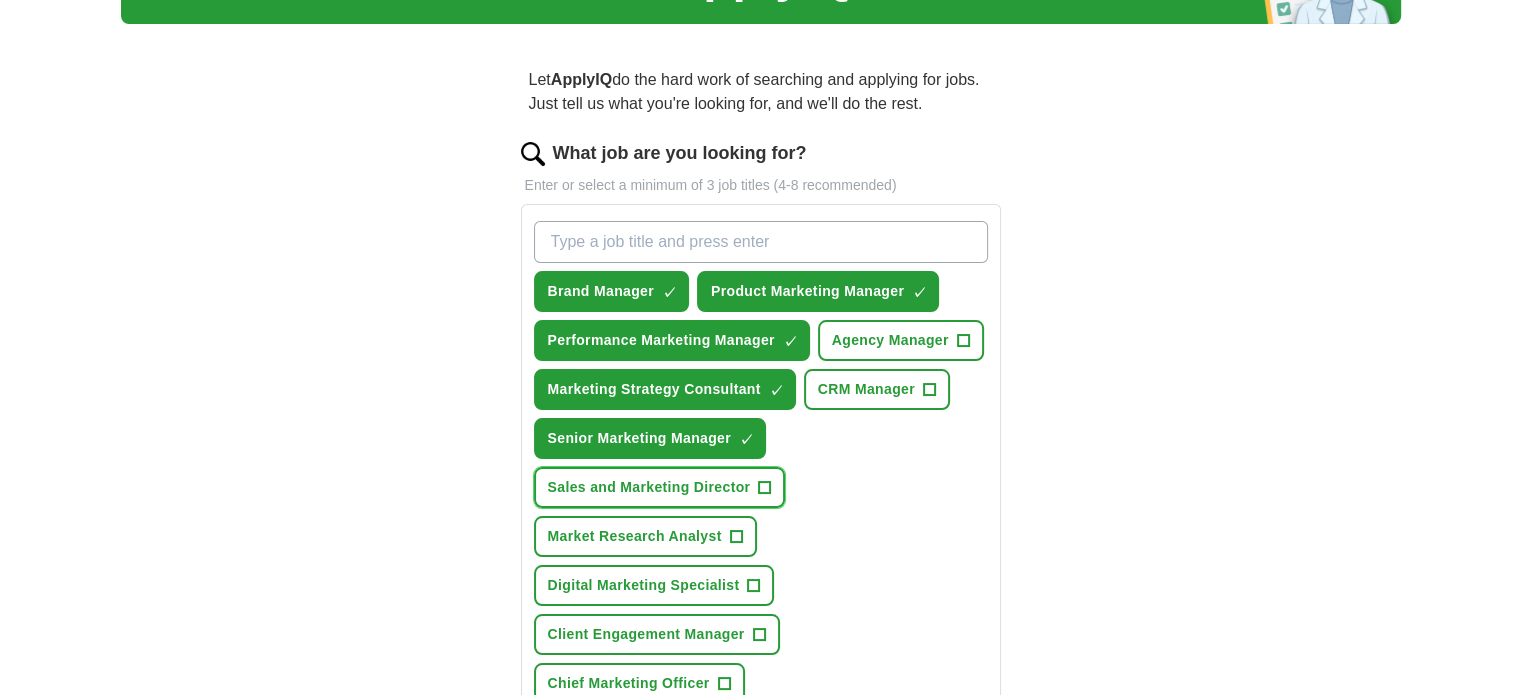 click on "+" at bounding box center (765, 488) 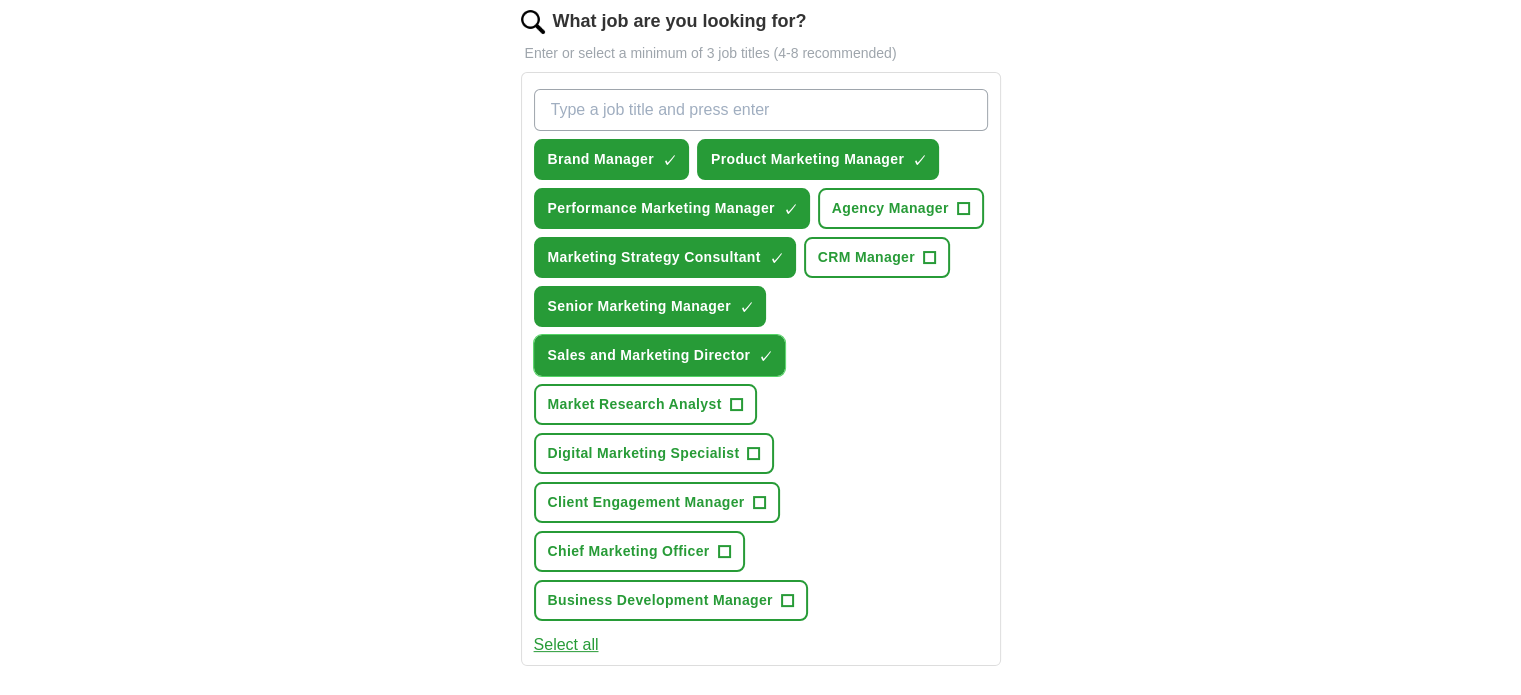 scroll, scrollTop: 266, scrollLeft: 0, axis: vertical 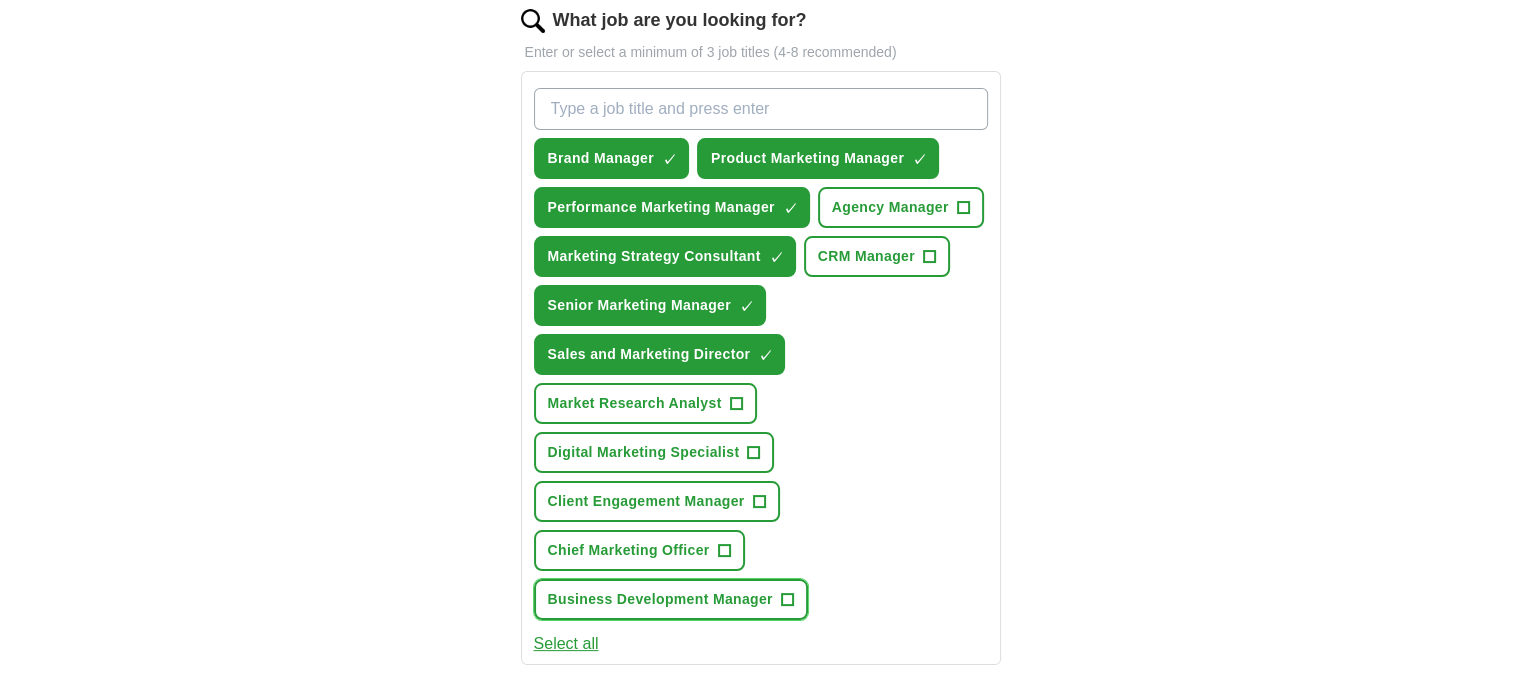 click on "+" at bounding box center [787, 600] 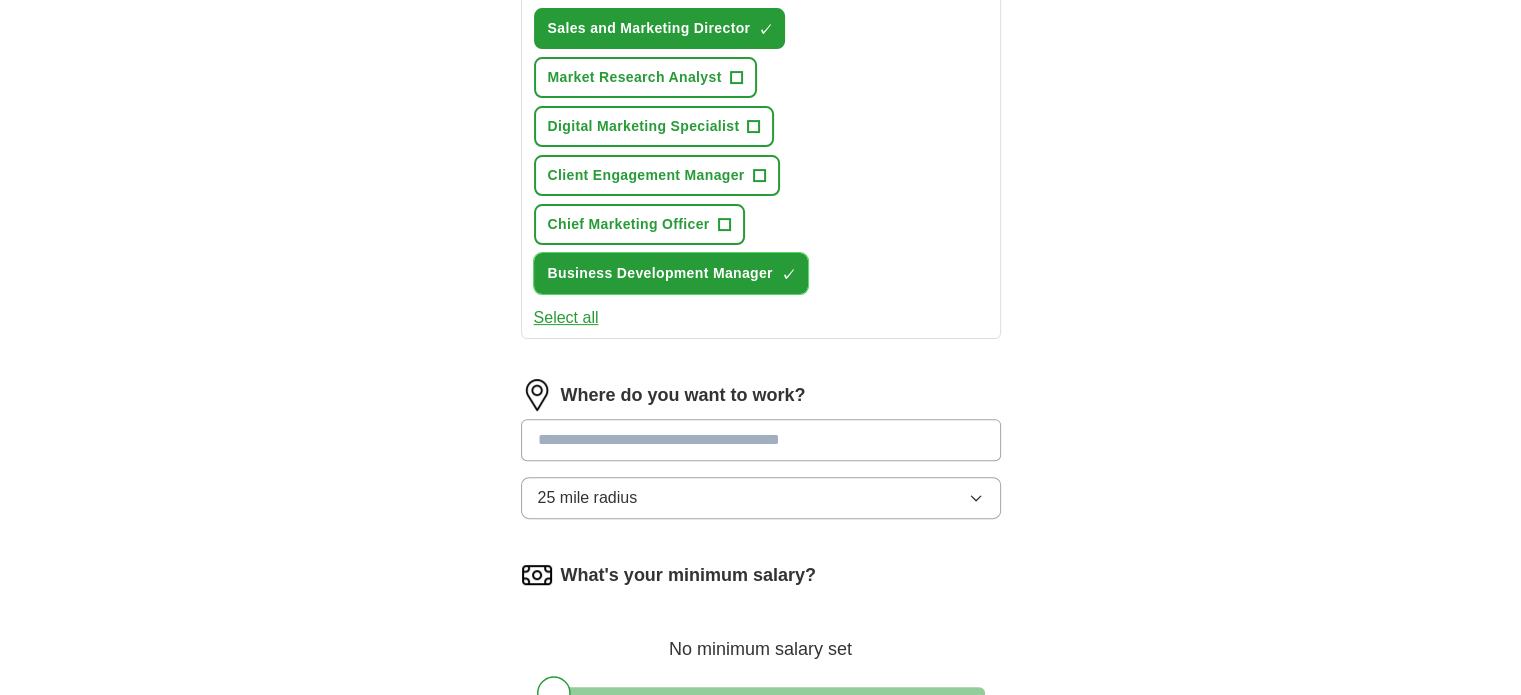 scroll, scrollTop: 600, scrollLeft: 0, axis: vertical 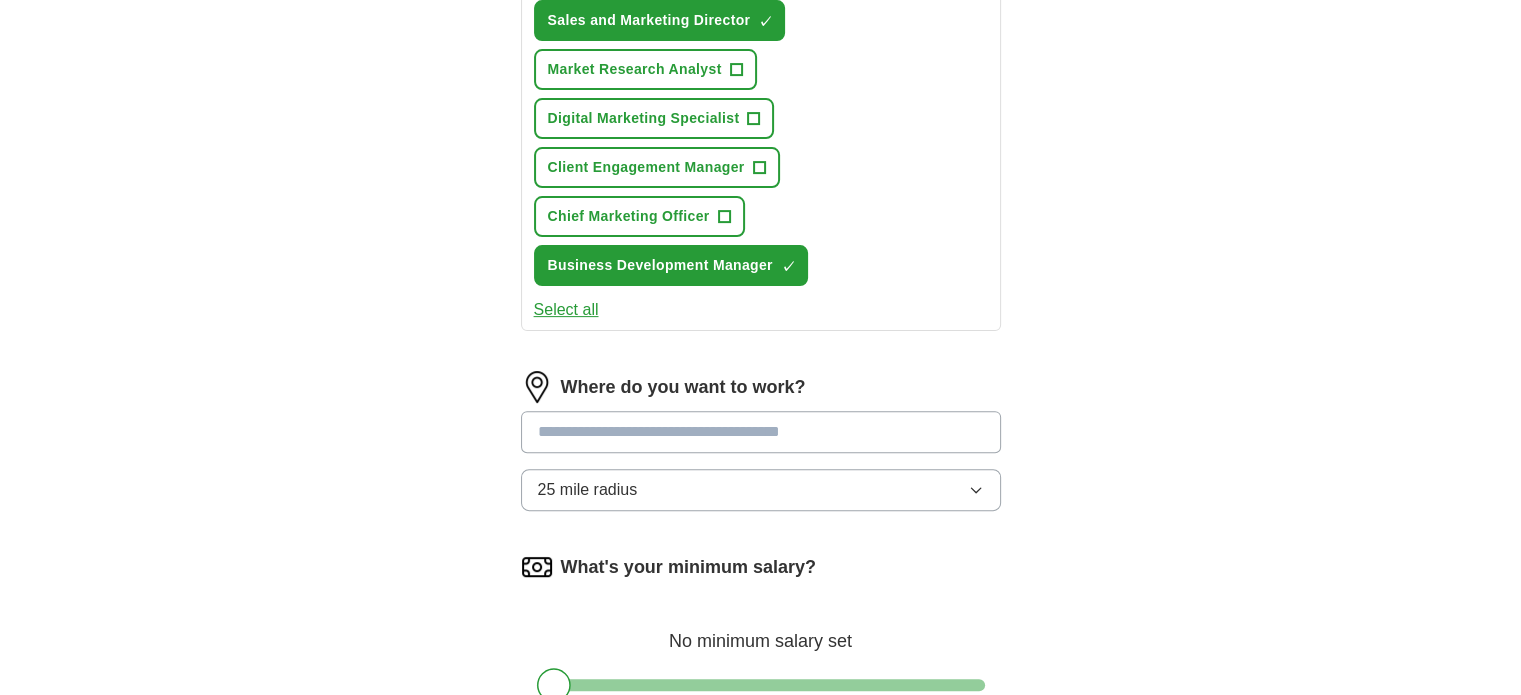 click at bounding box center [761, 432] 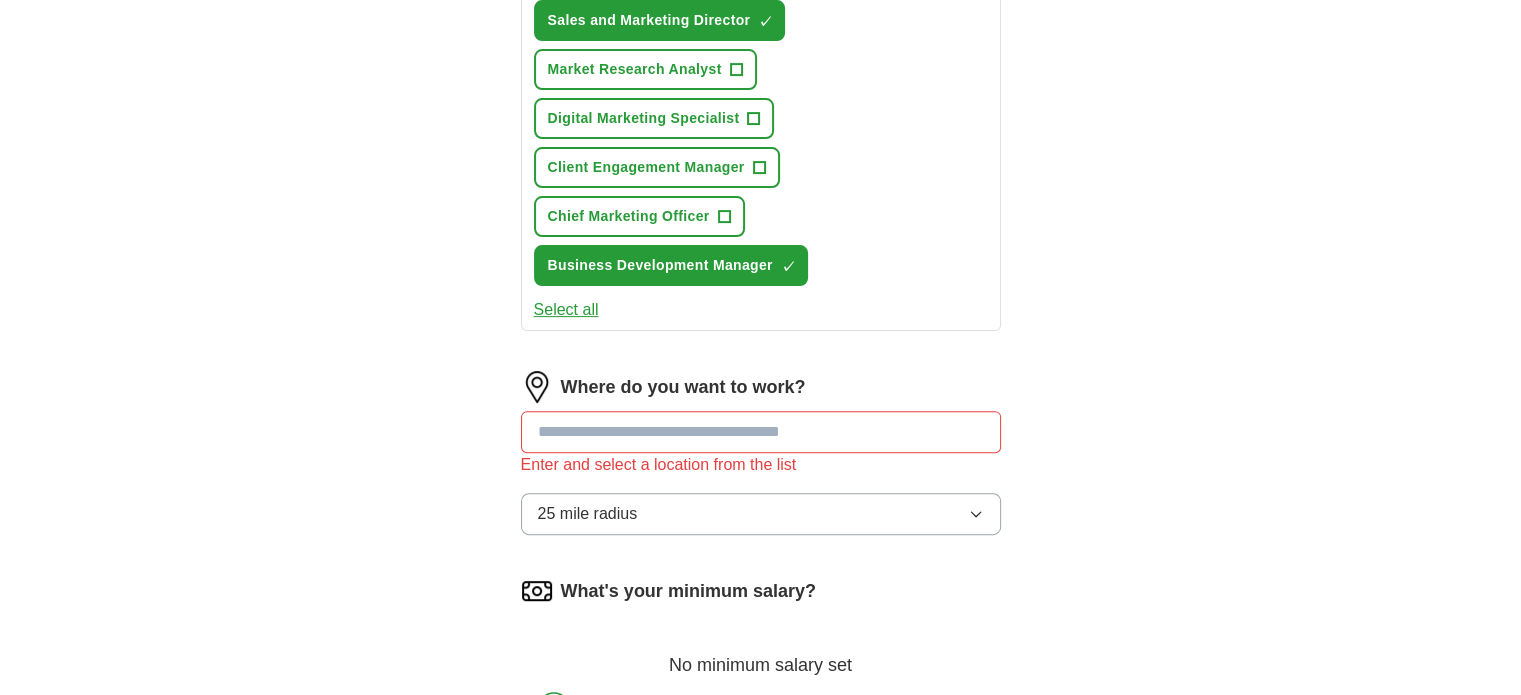 click at bounding box center [761, 432] 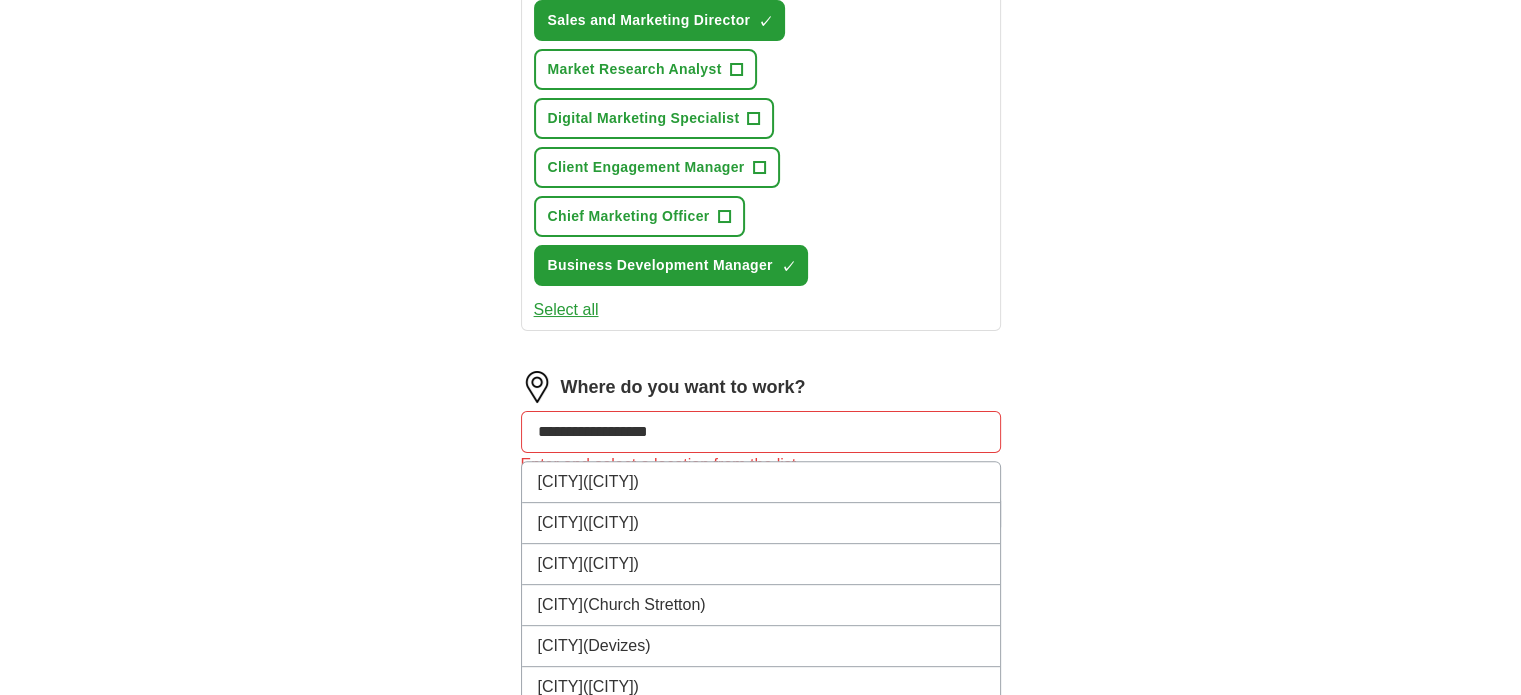 click on "**********" at bounding box center [761, 174] 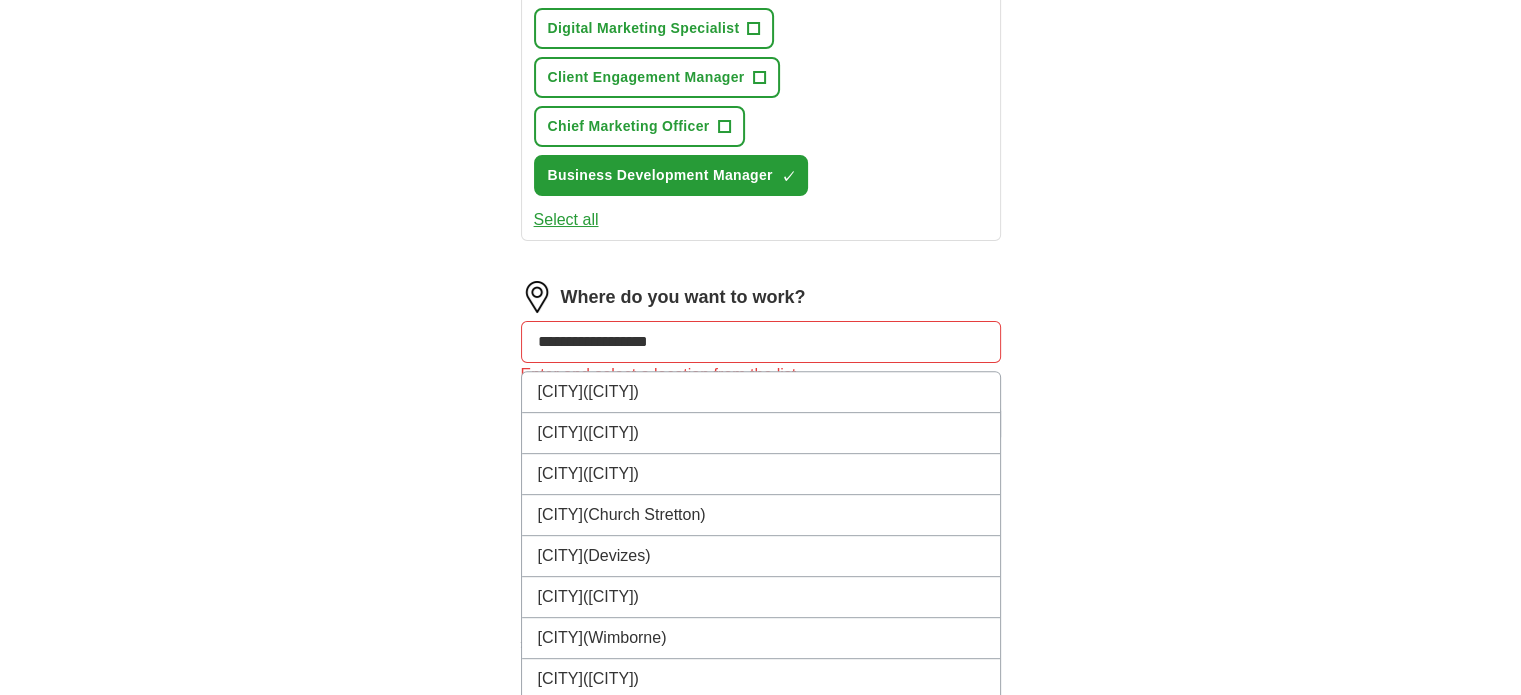 scroll, scrollTop: 507, scrollLeft: 0, axis: vertical 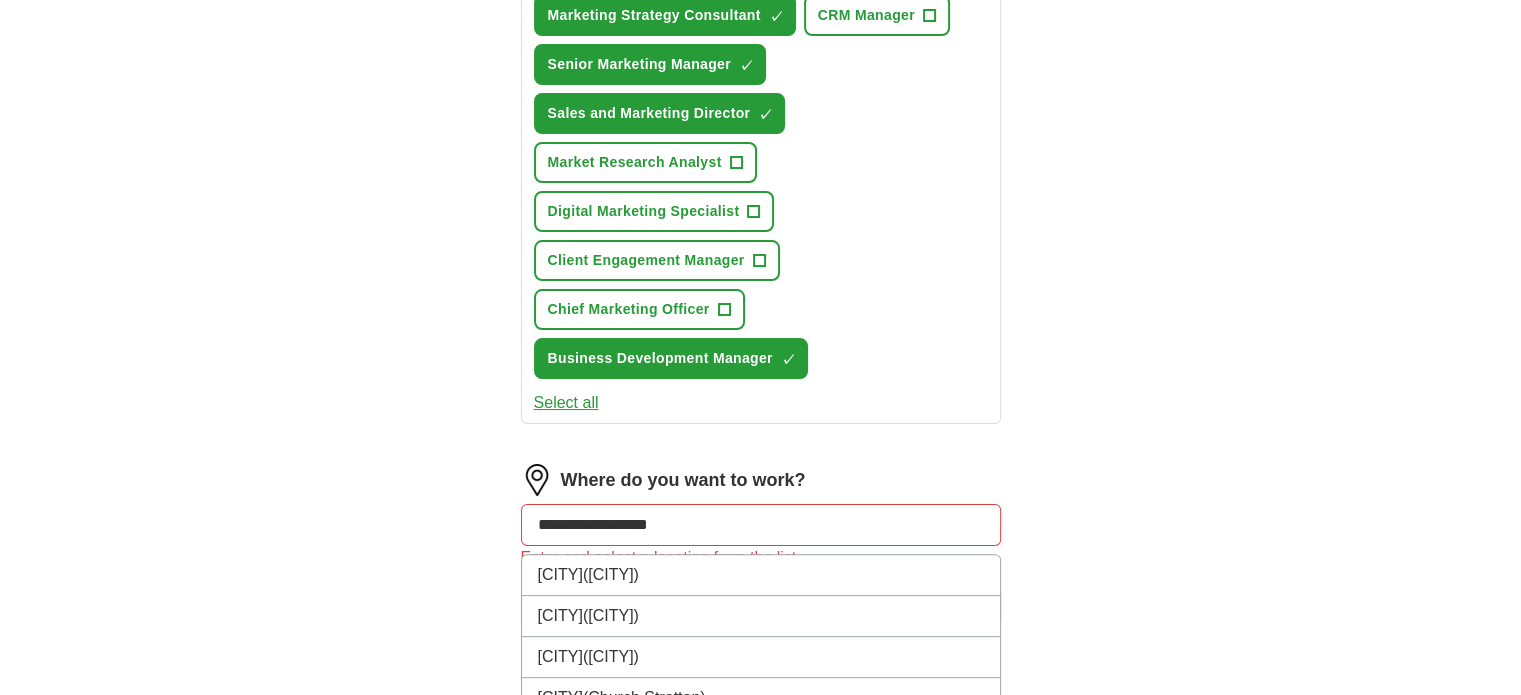 drag, startPoint x: 734, startPoint y: 515, endPoint x: 593, endPoint y: 516, distance: 141.00354 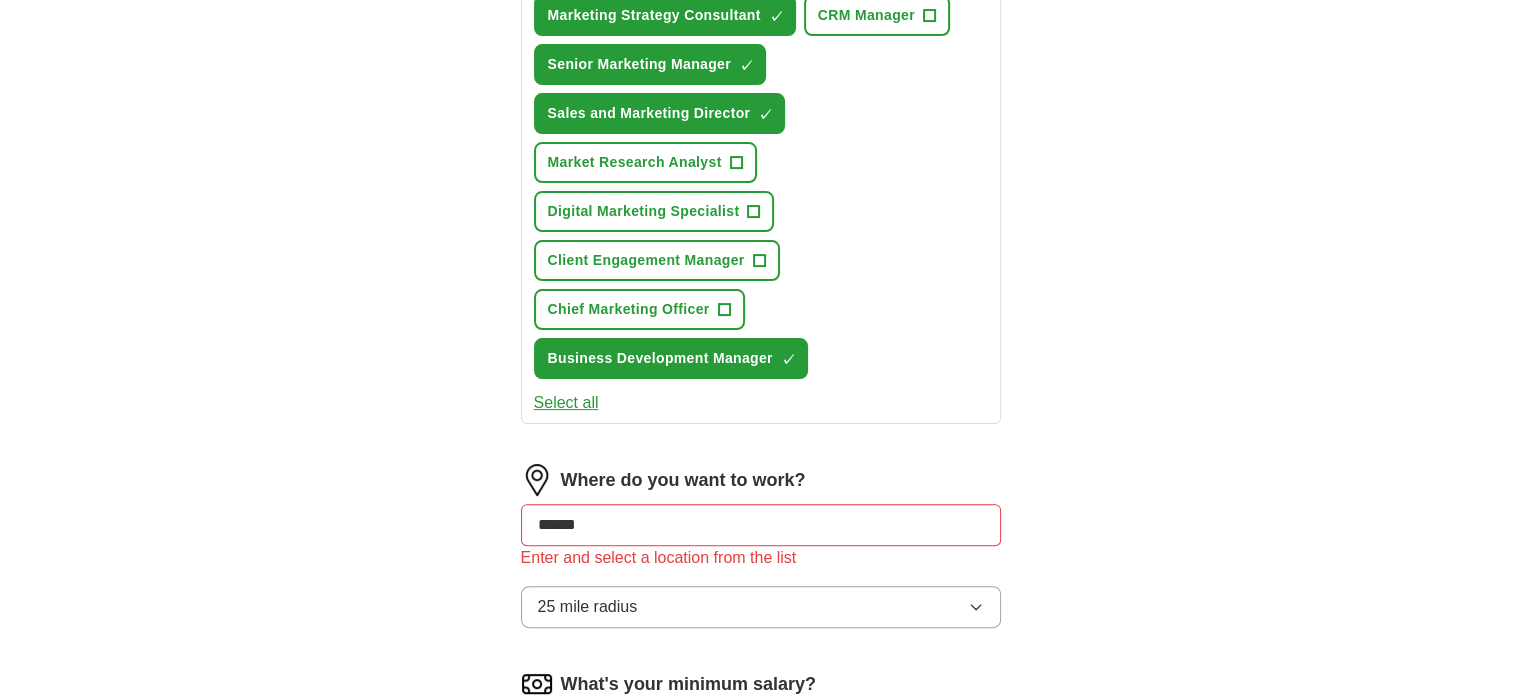click on "Start applying for jobs" at bounding box center [761, 906] 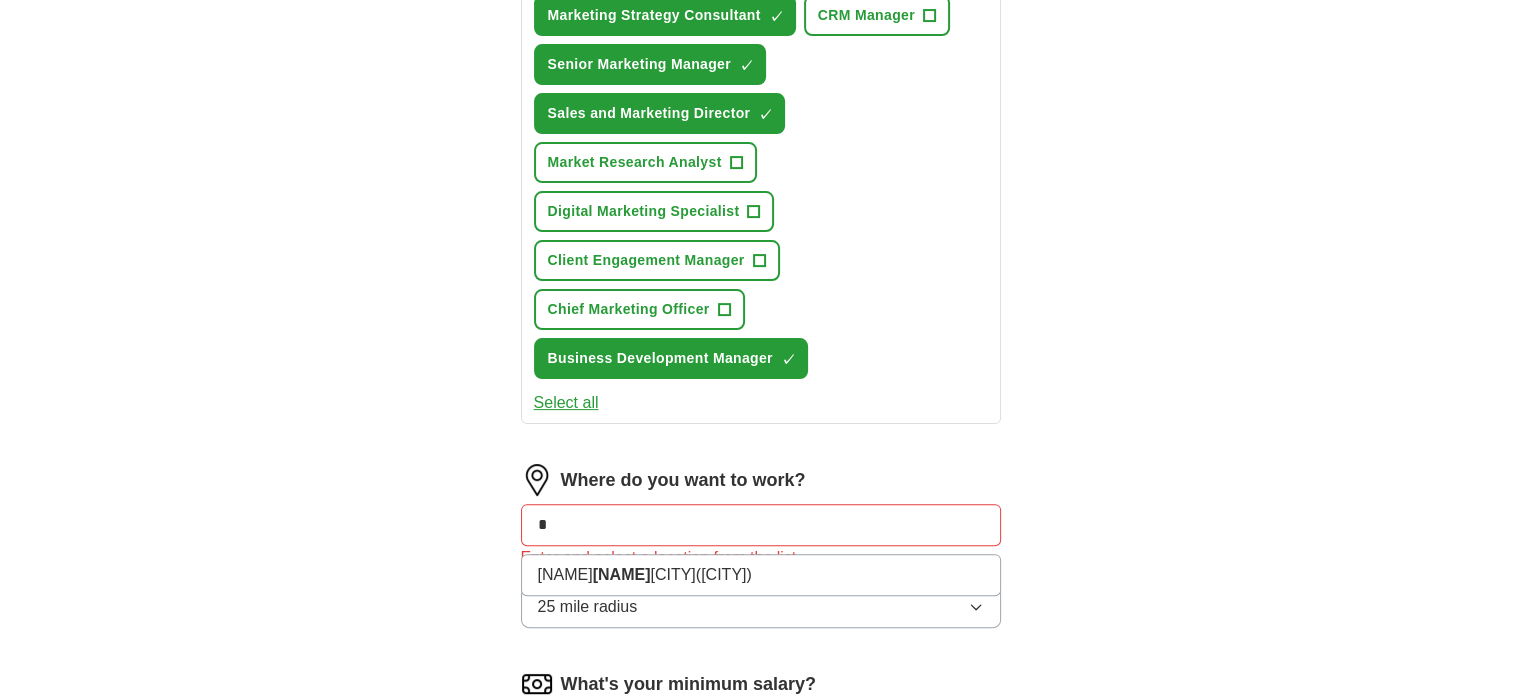 type on "*" 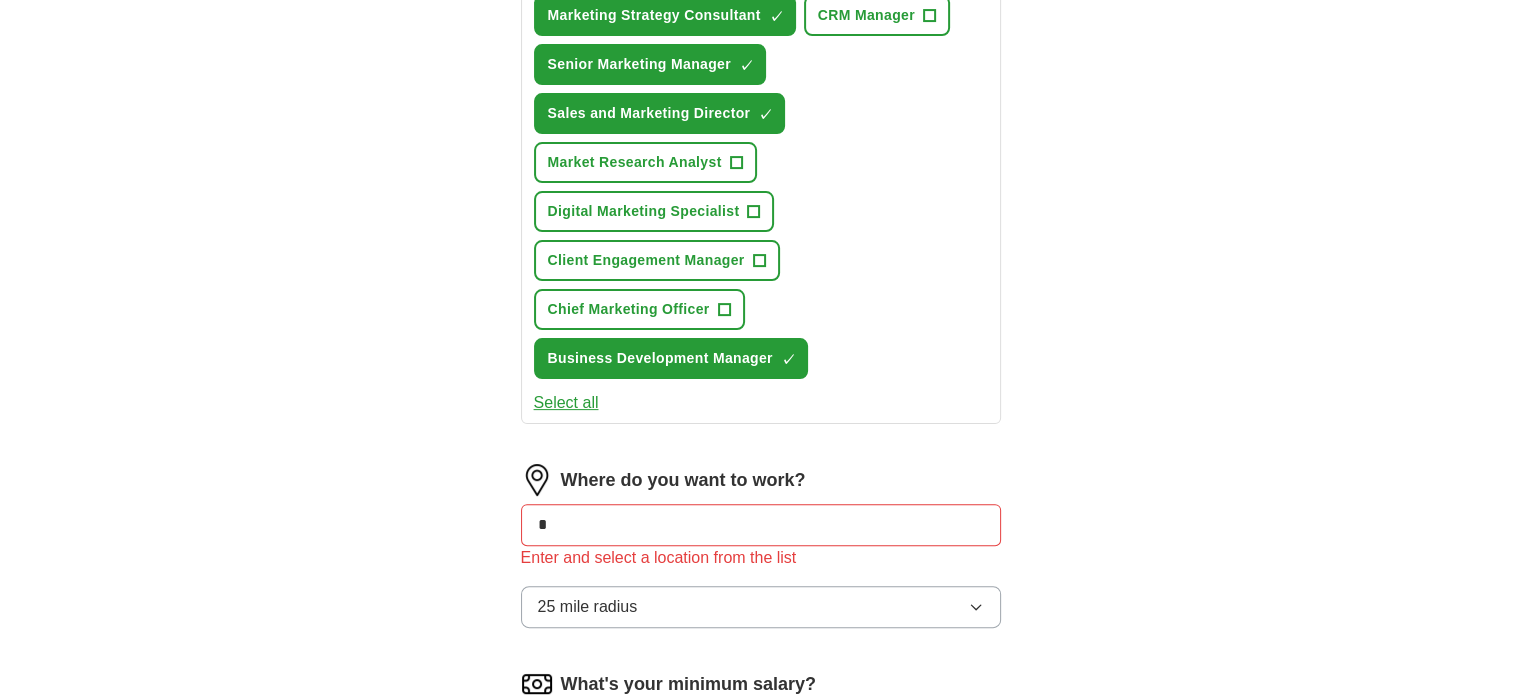 type on "*" 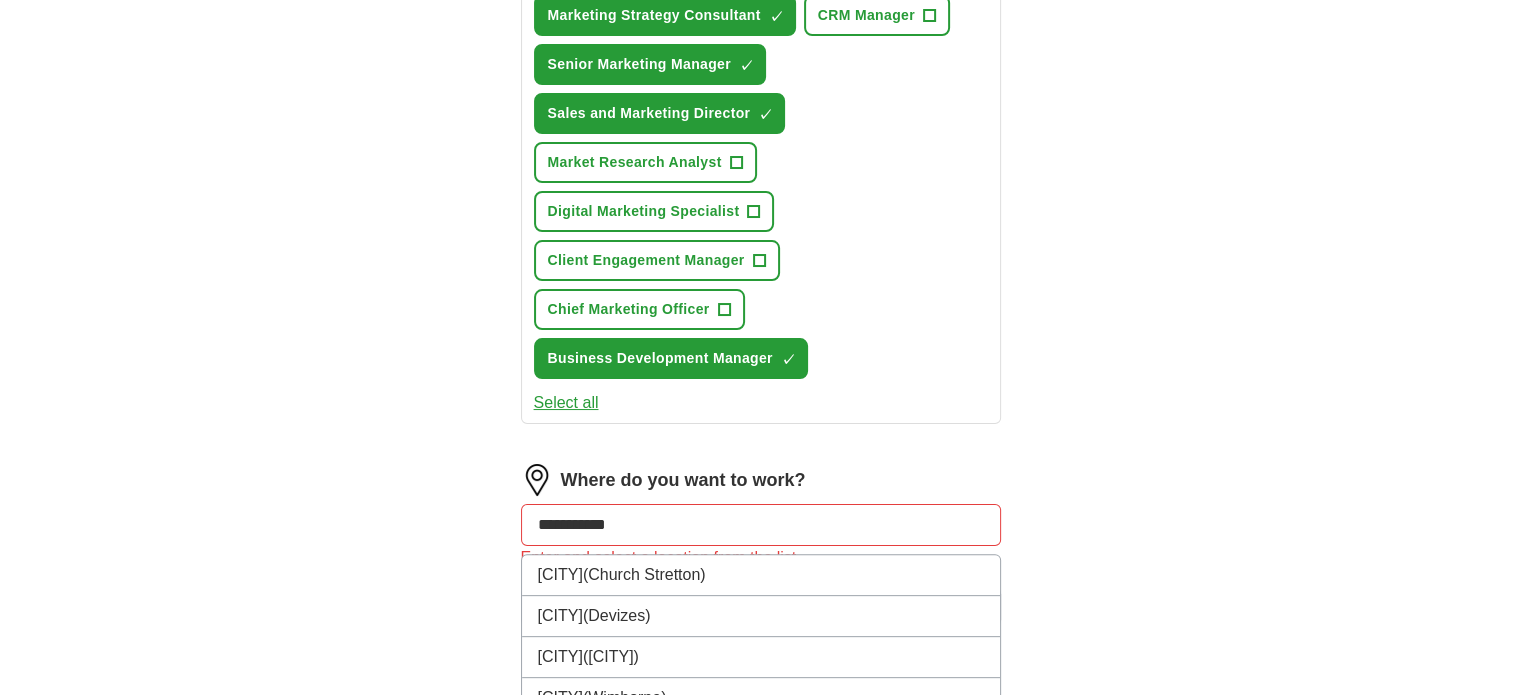 click on "[CITY] [CITY] £ 20" at bounding box center [761, 396] 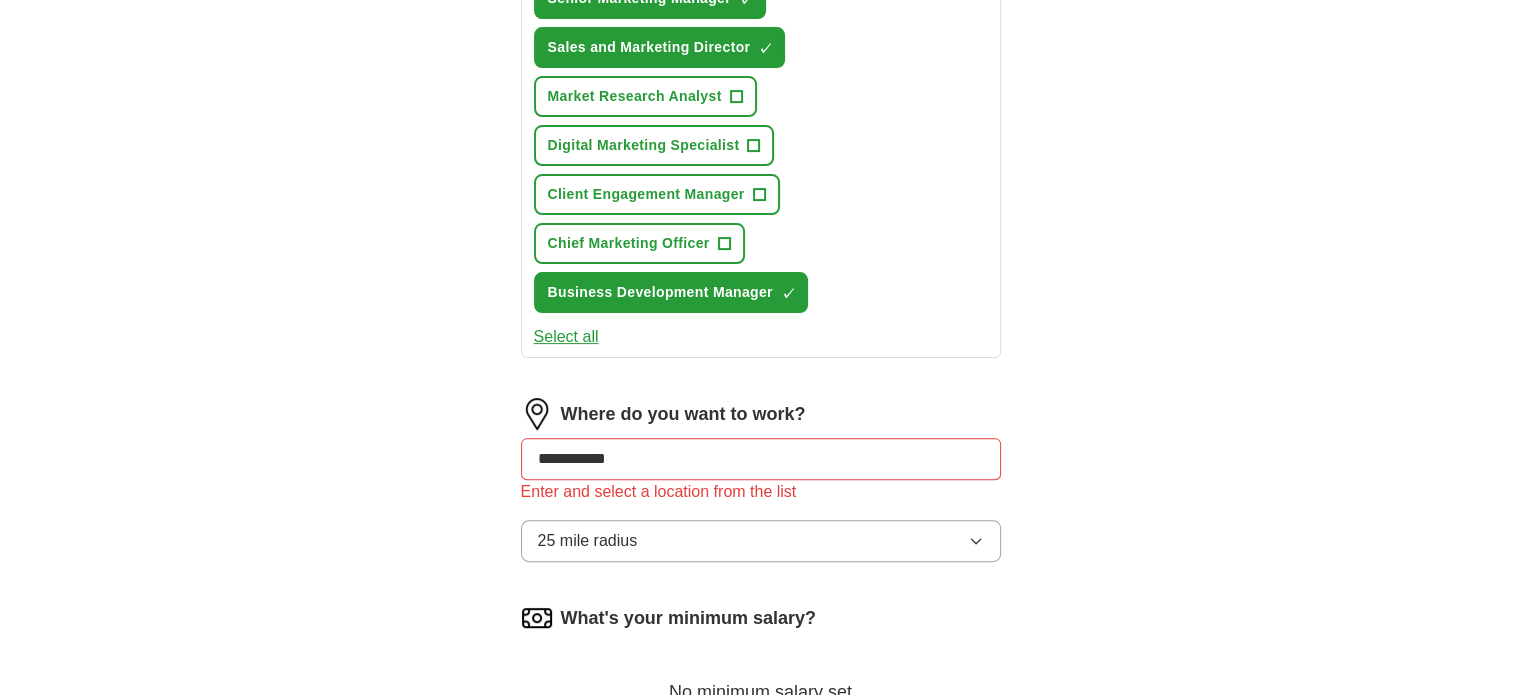 scroll, scrollTop: 907, scrollLeft: 0, axis: vertical 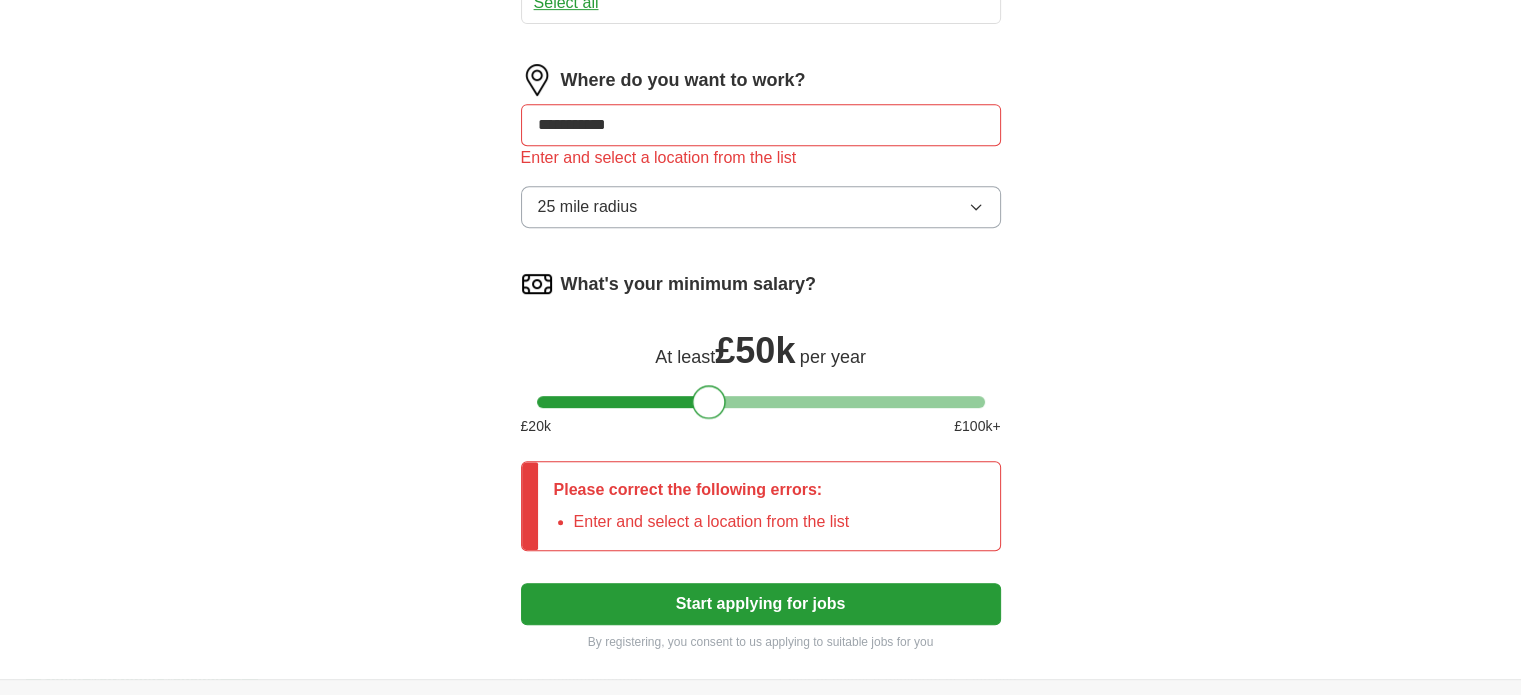 drag, startPoint x: 555, startPoint y: 388, endPoint x: 708, endPoint y: 395, distance: 153.16005 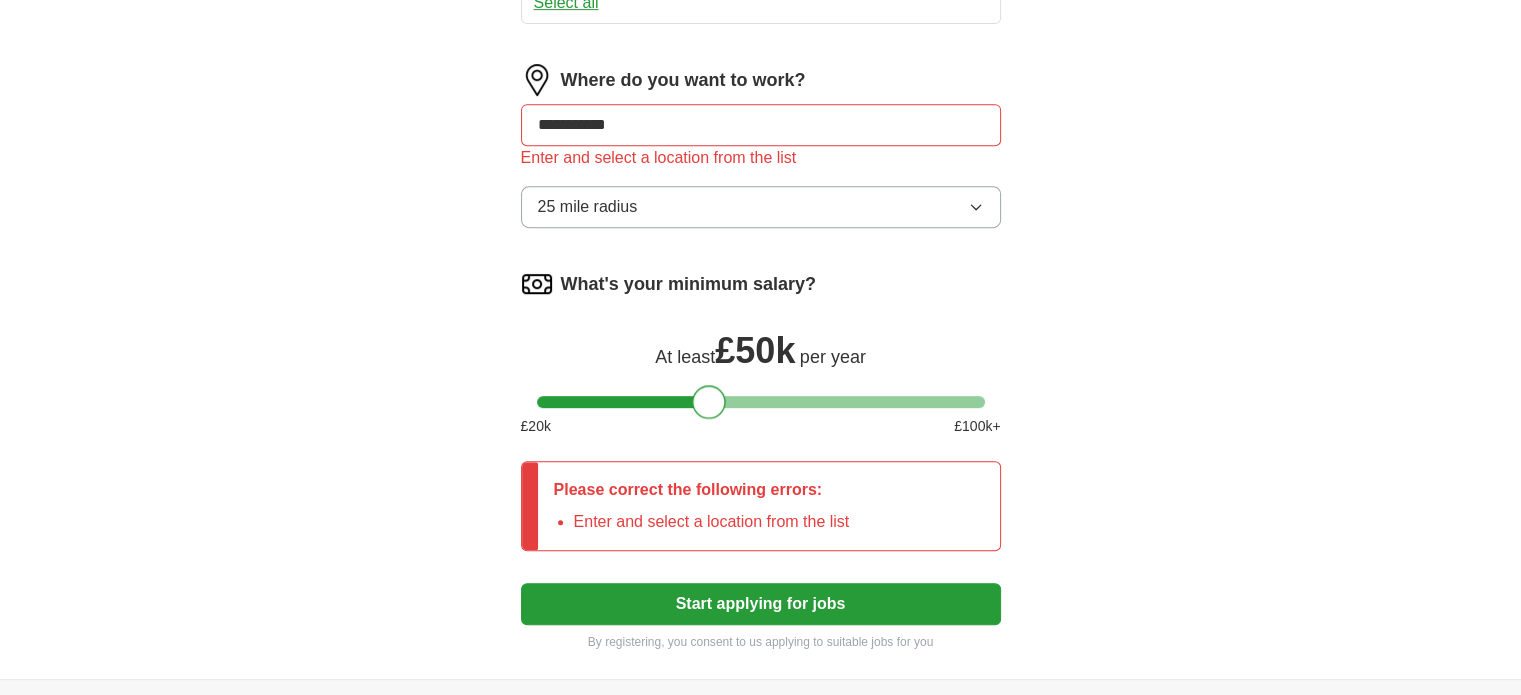 click on "**********" at bounding box center [761, -84] 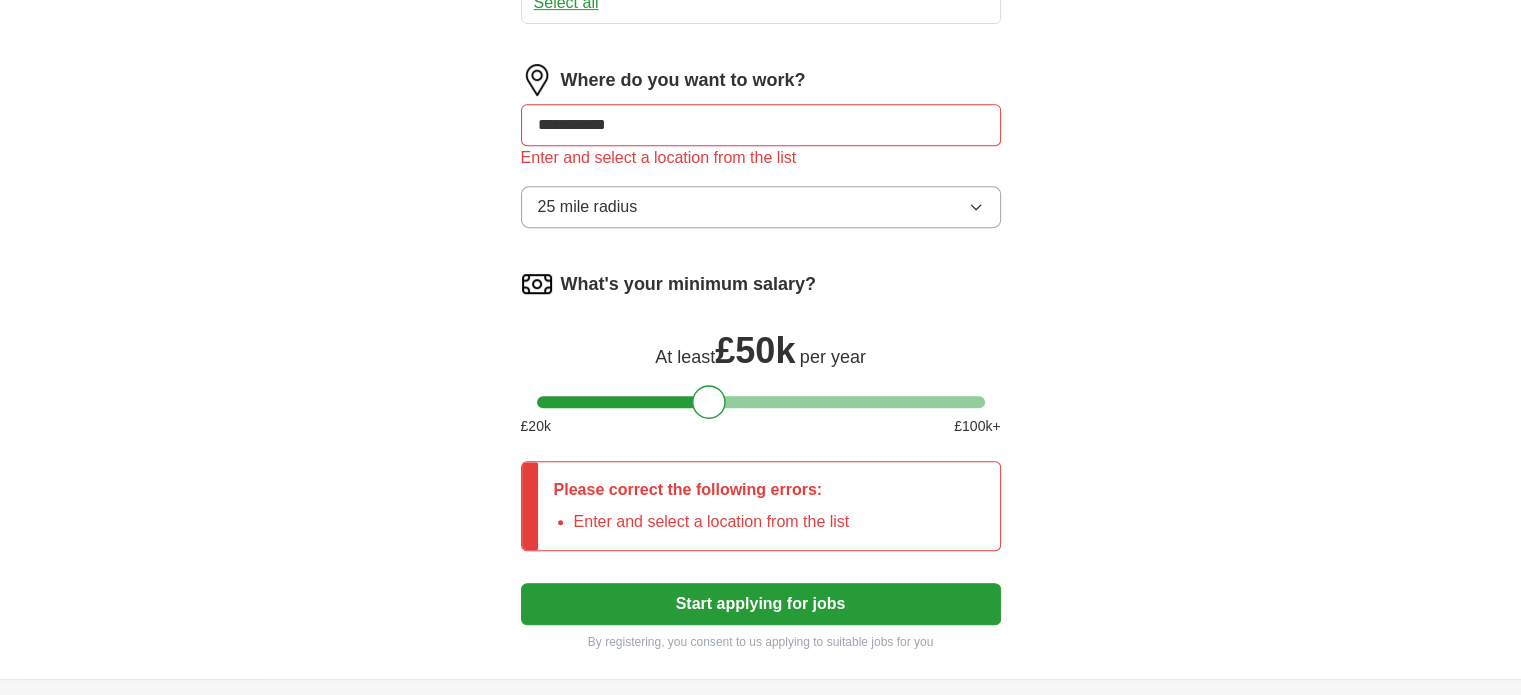 click on "25 mile radius" at bounding box center (761, 207) 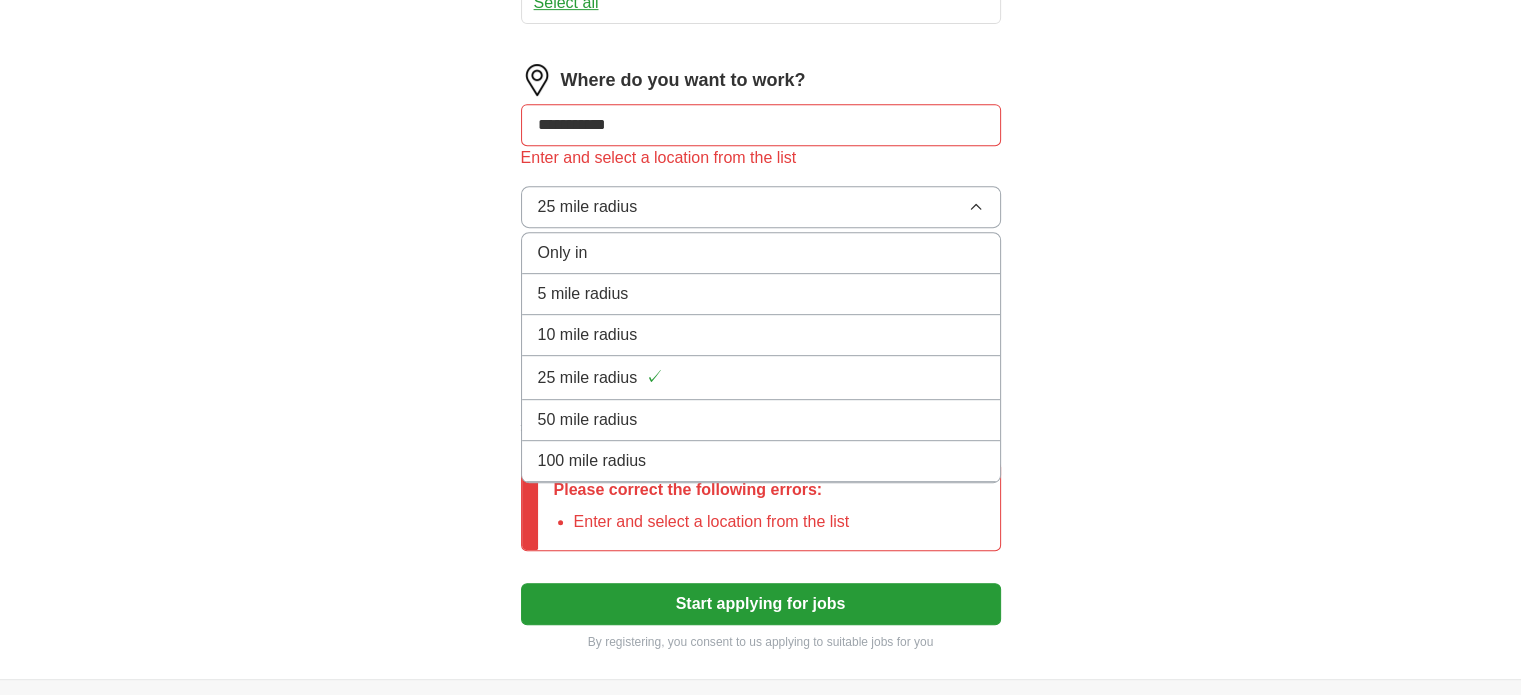 click on "100 mile radius" at bounding box center [761, 461] 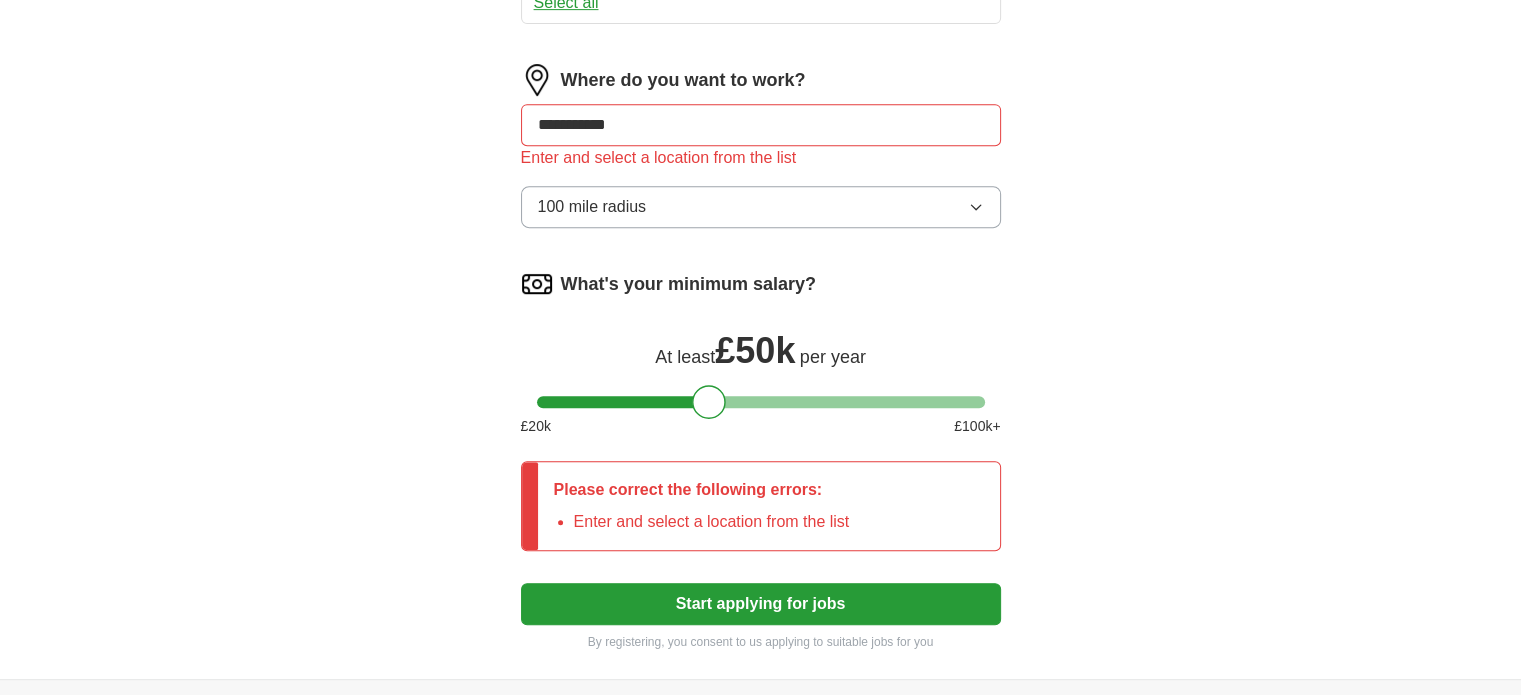 click on "**********" at bounding box center [761, 125] 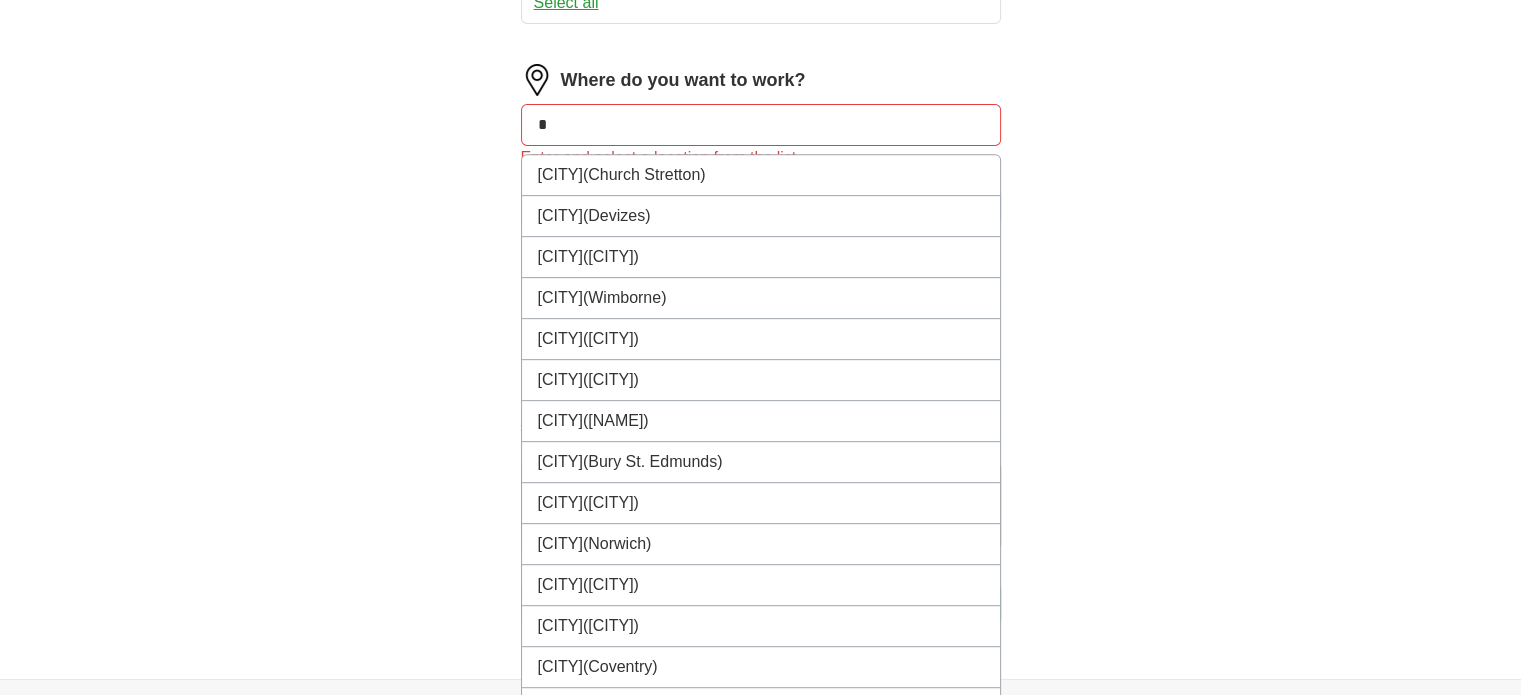 type on "*" 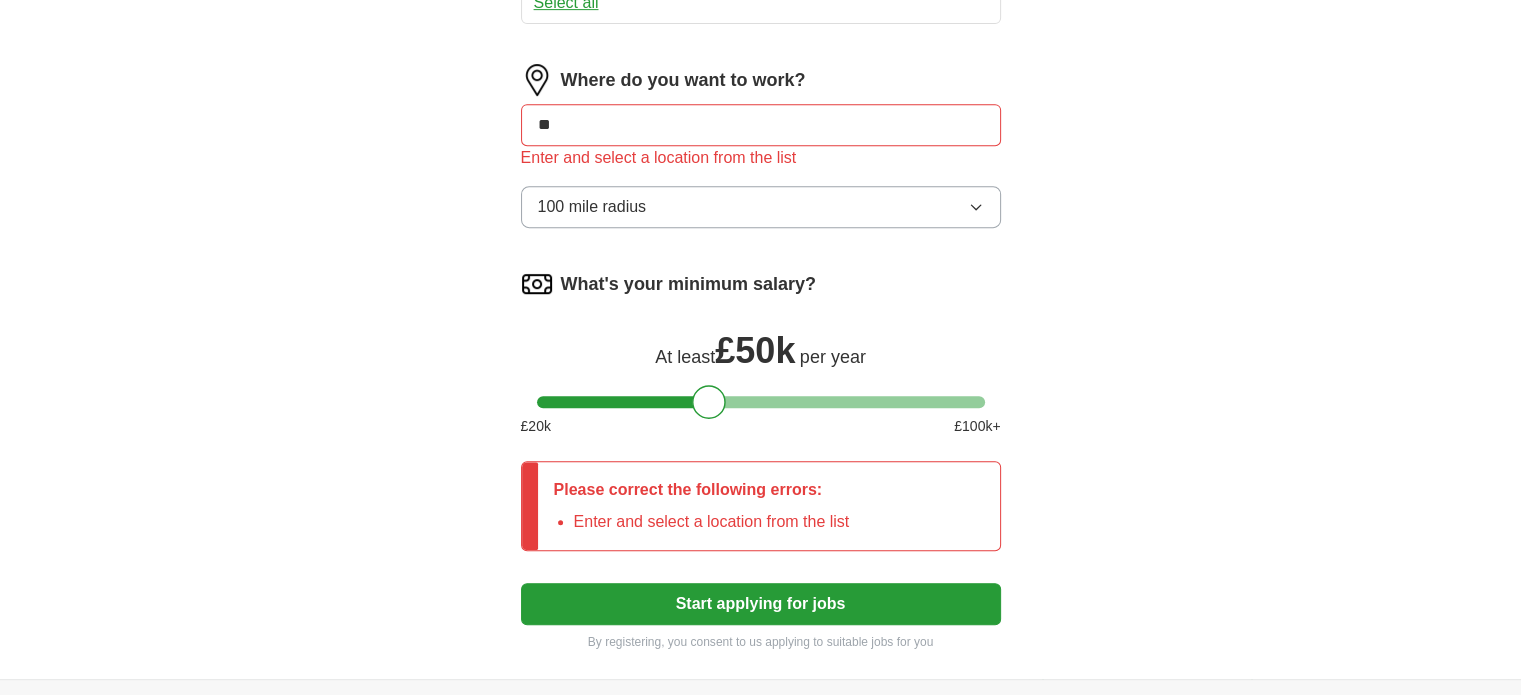 type on "**" 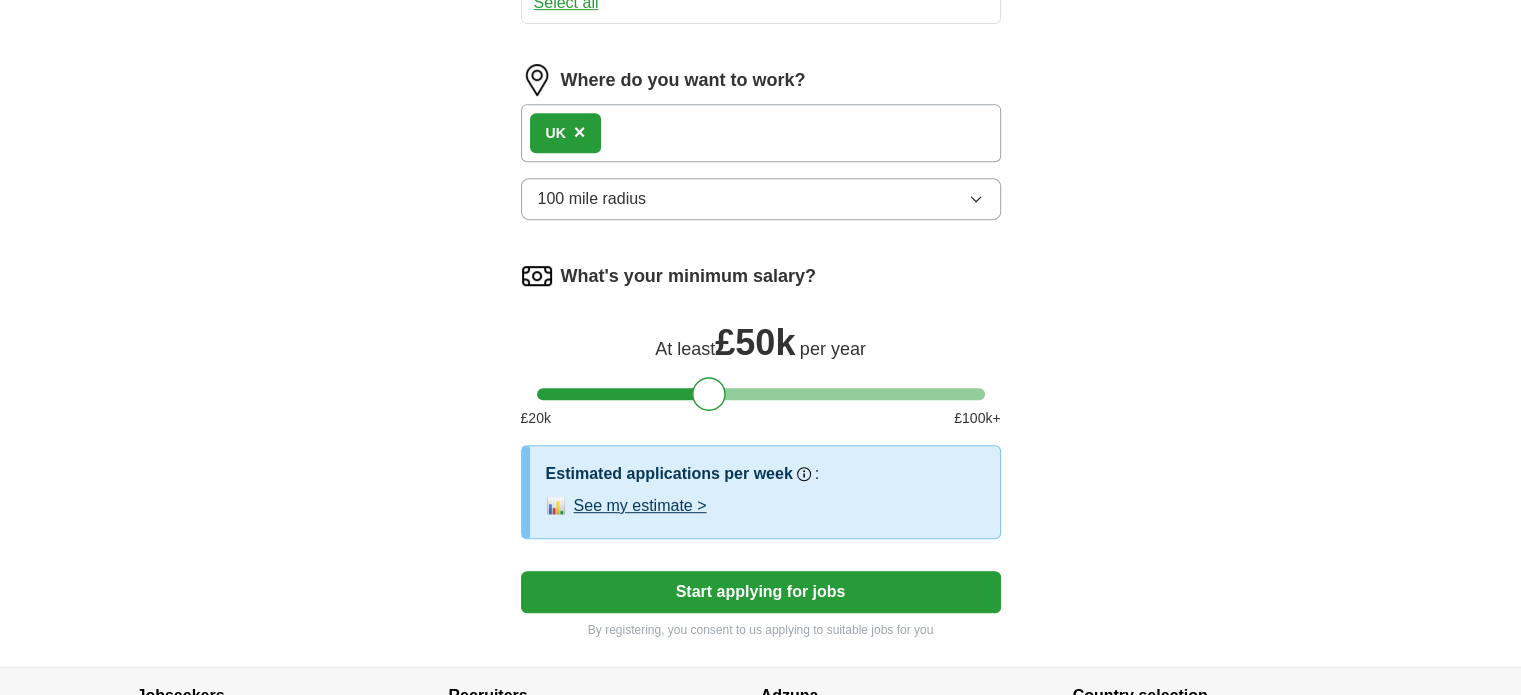 click on "[COUNTRY] ×" at bounding box center [761, 133] 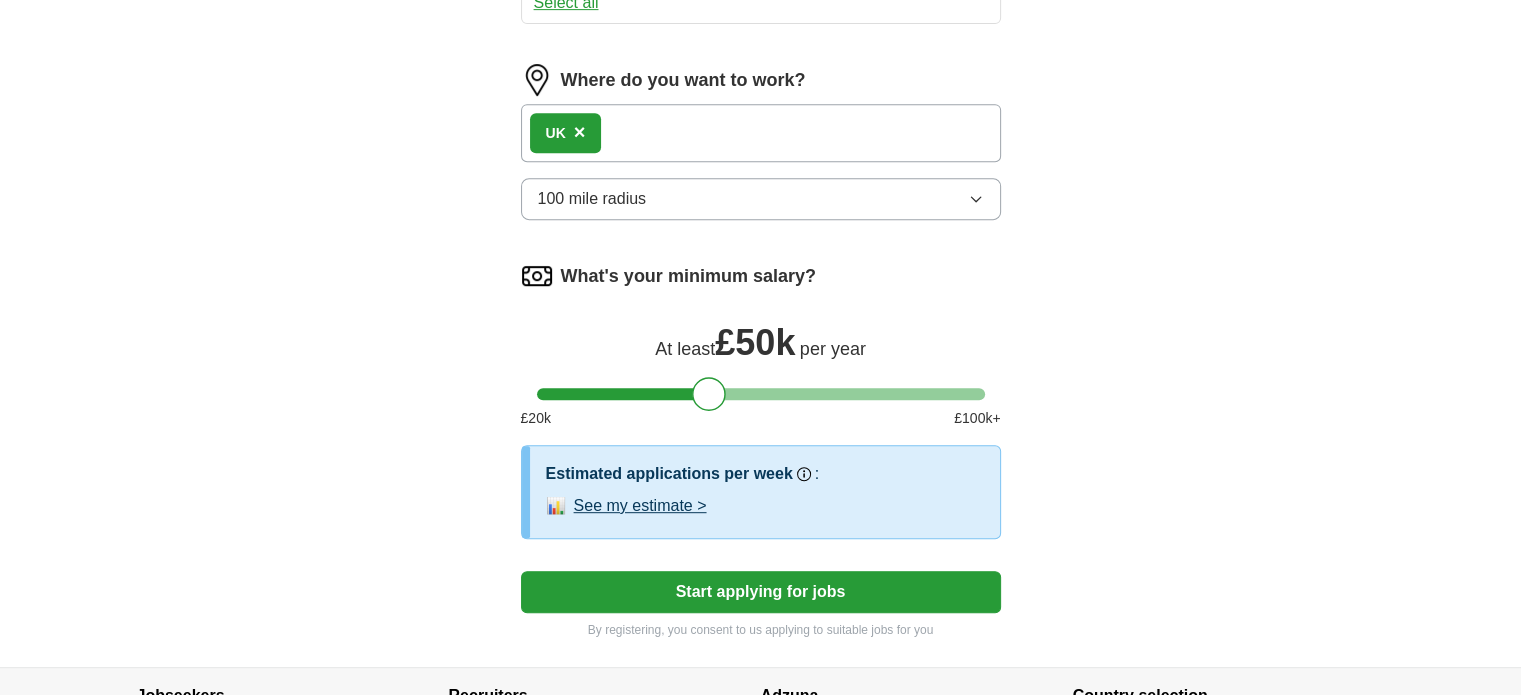 click on "[COUNTRY] ×" at bounding box center (761, 133) 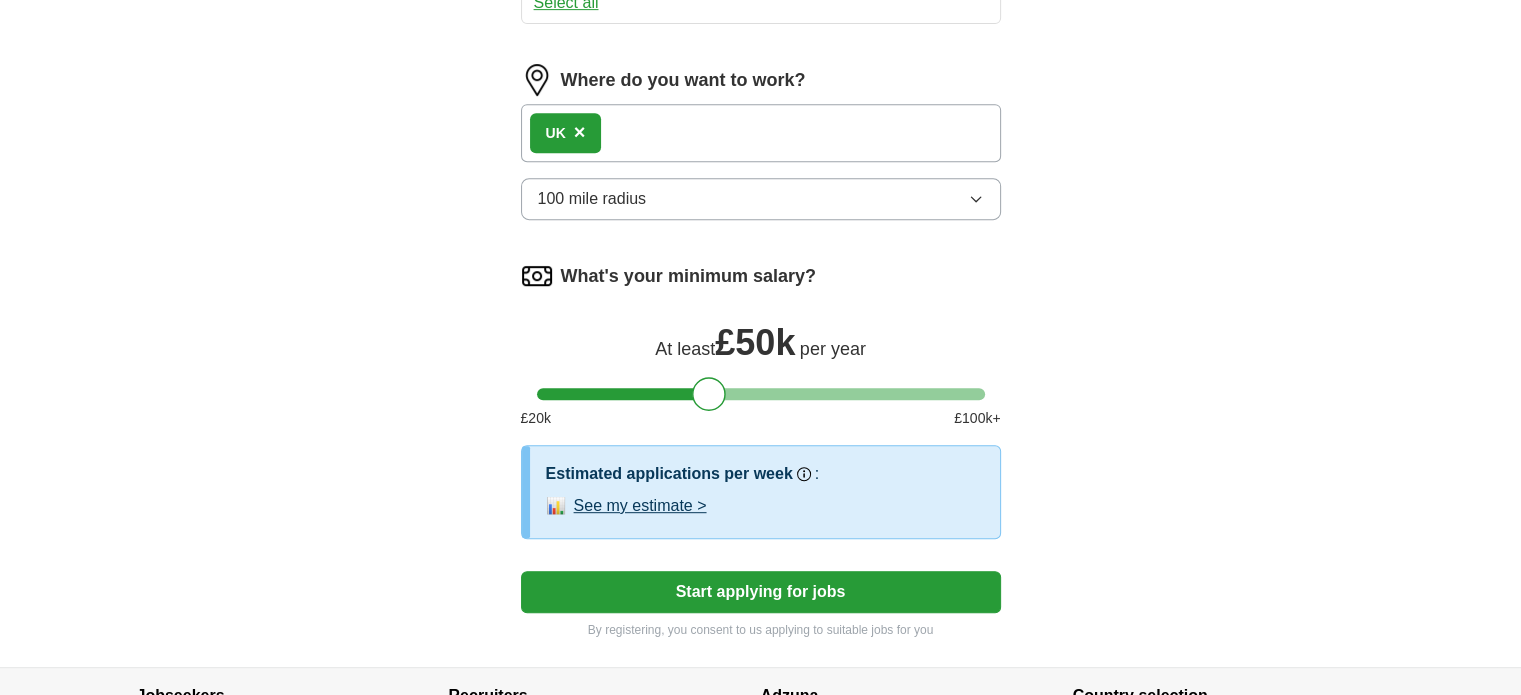 click on "[COUNTRY] ×" at bounding box center (761, 133) 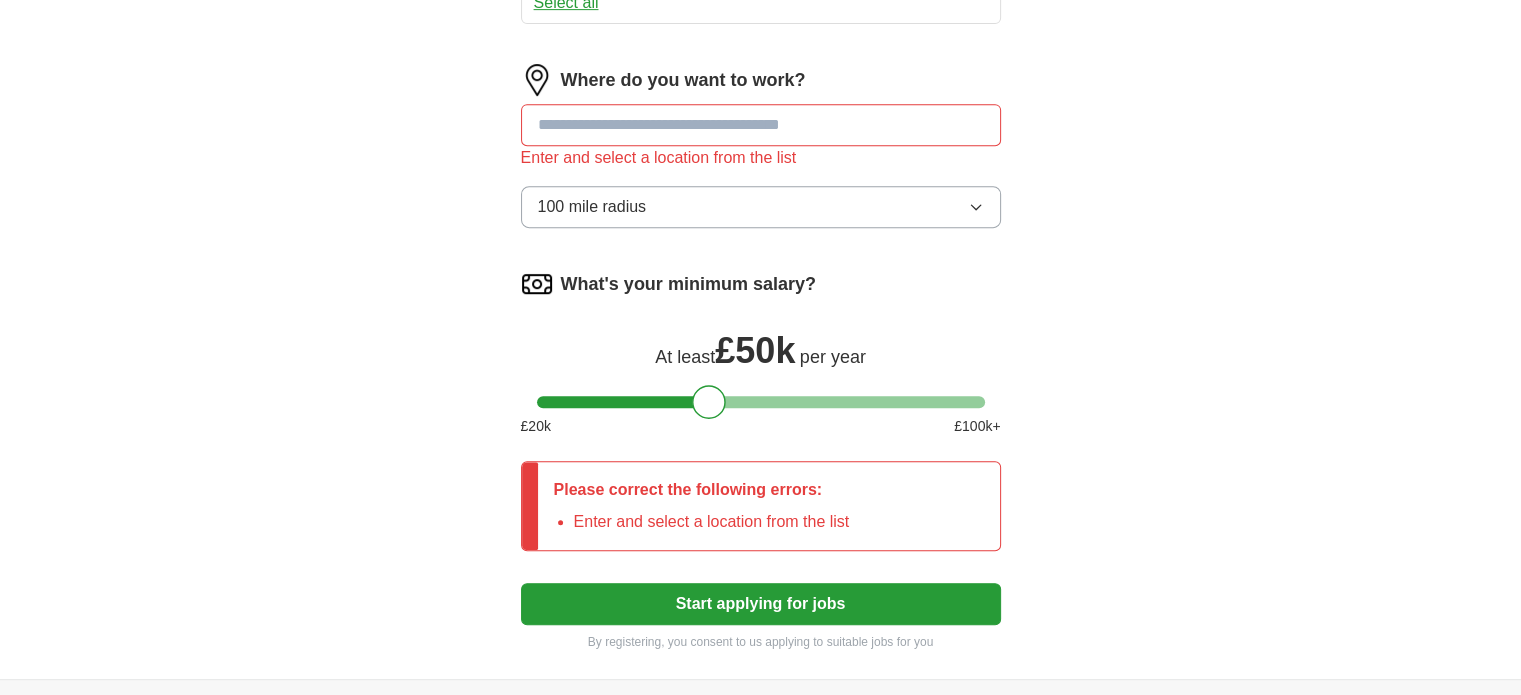 click at bounding box center (761, 125) 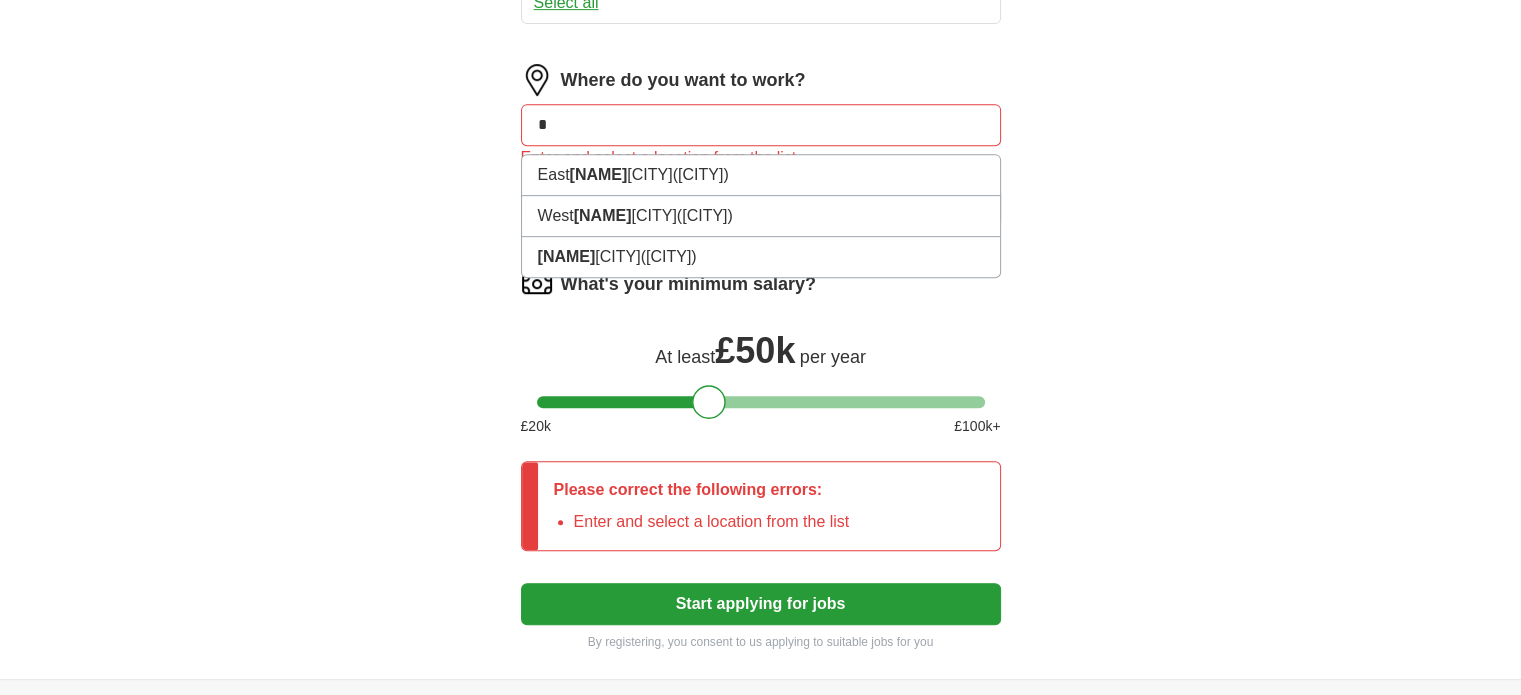 type on "*" 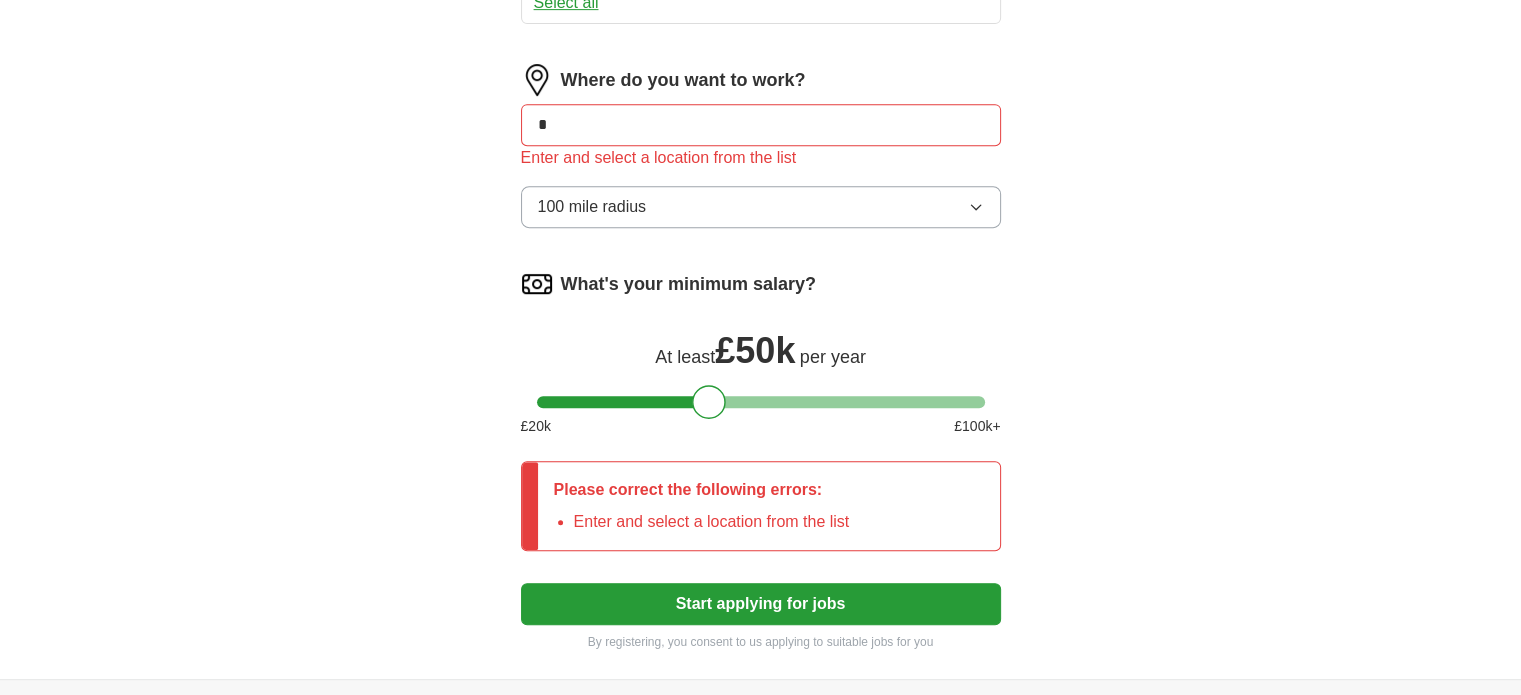 type on "*" 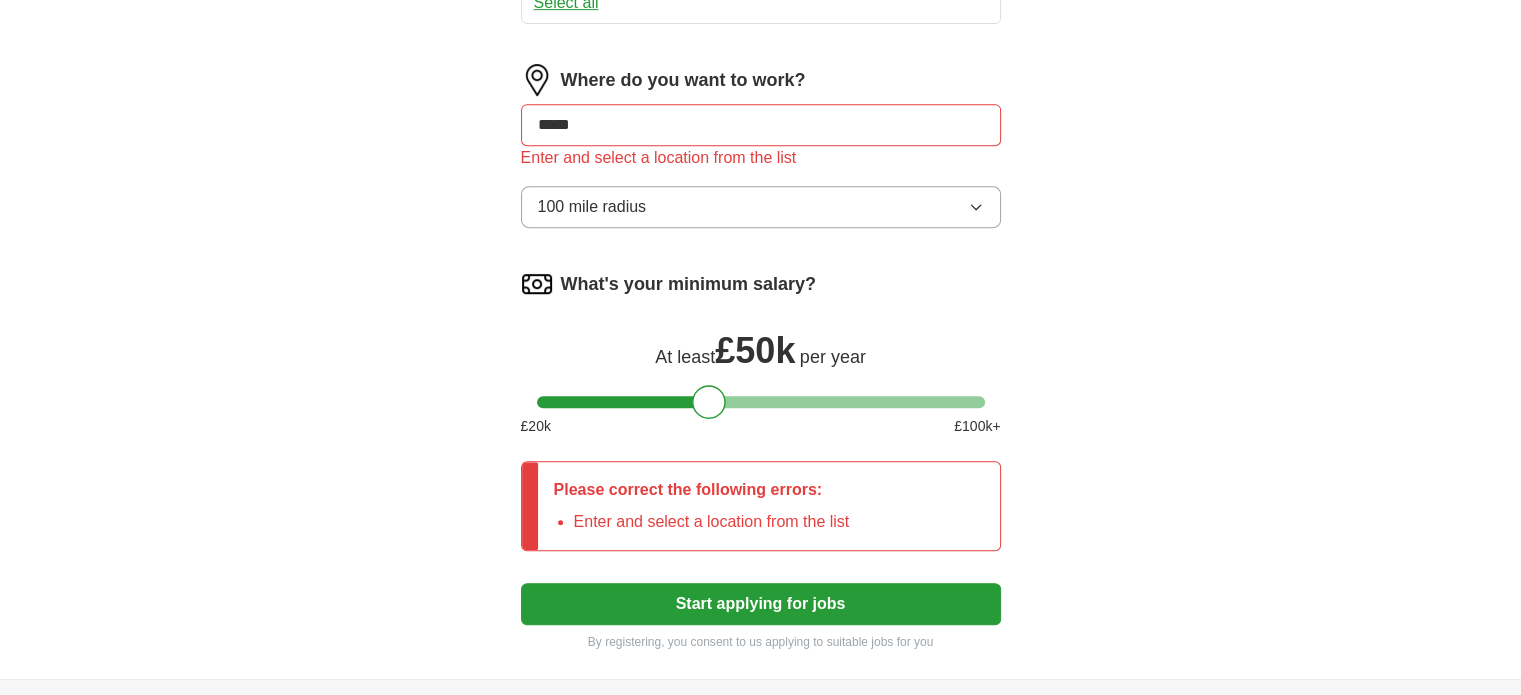 type on "******" 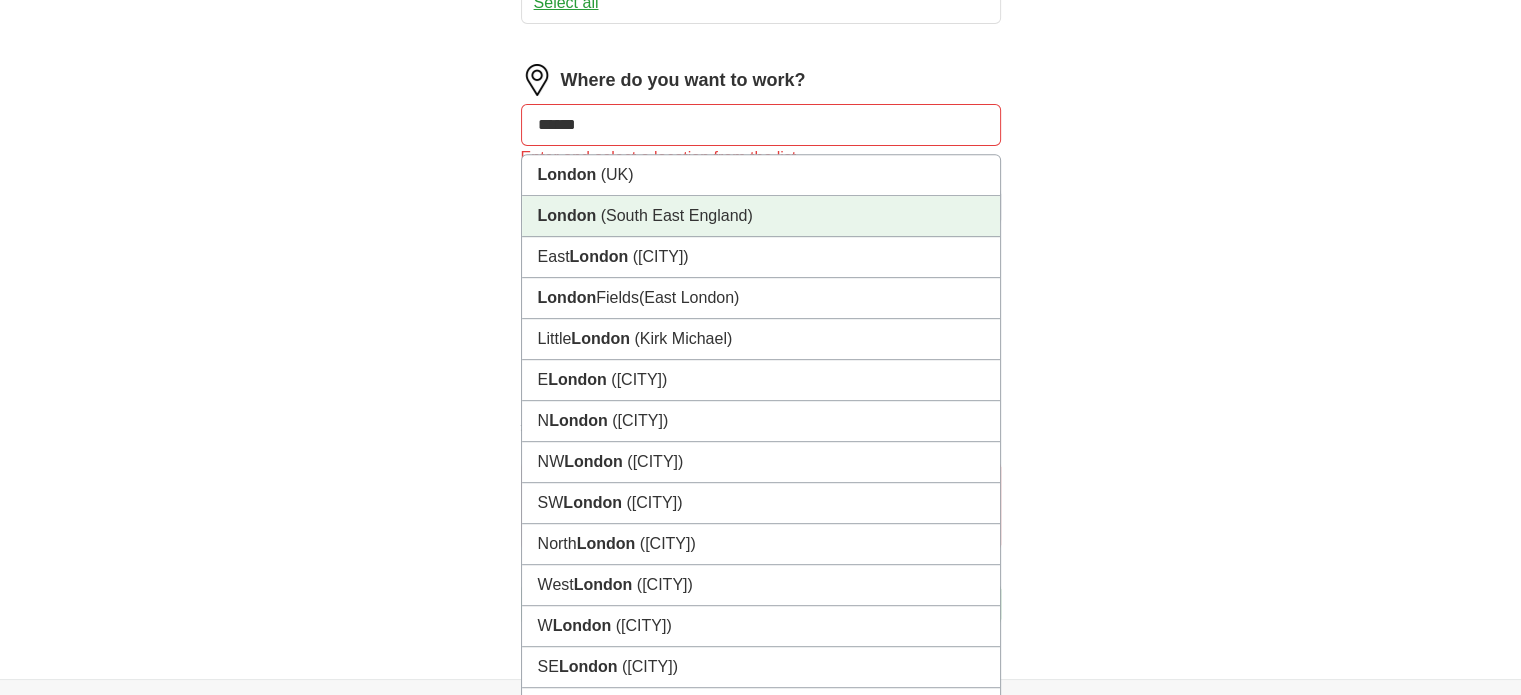 click on "(South East England)" at bounding box center (677, 215) 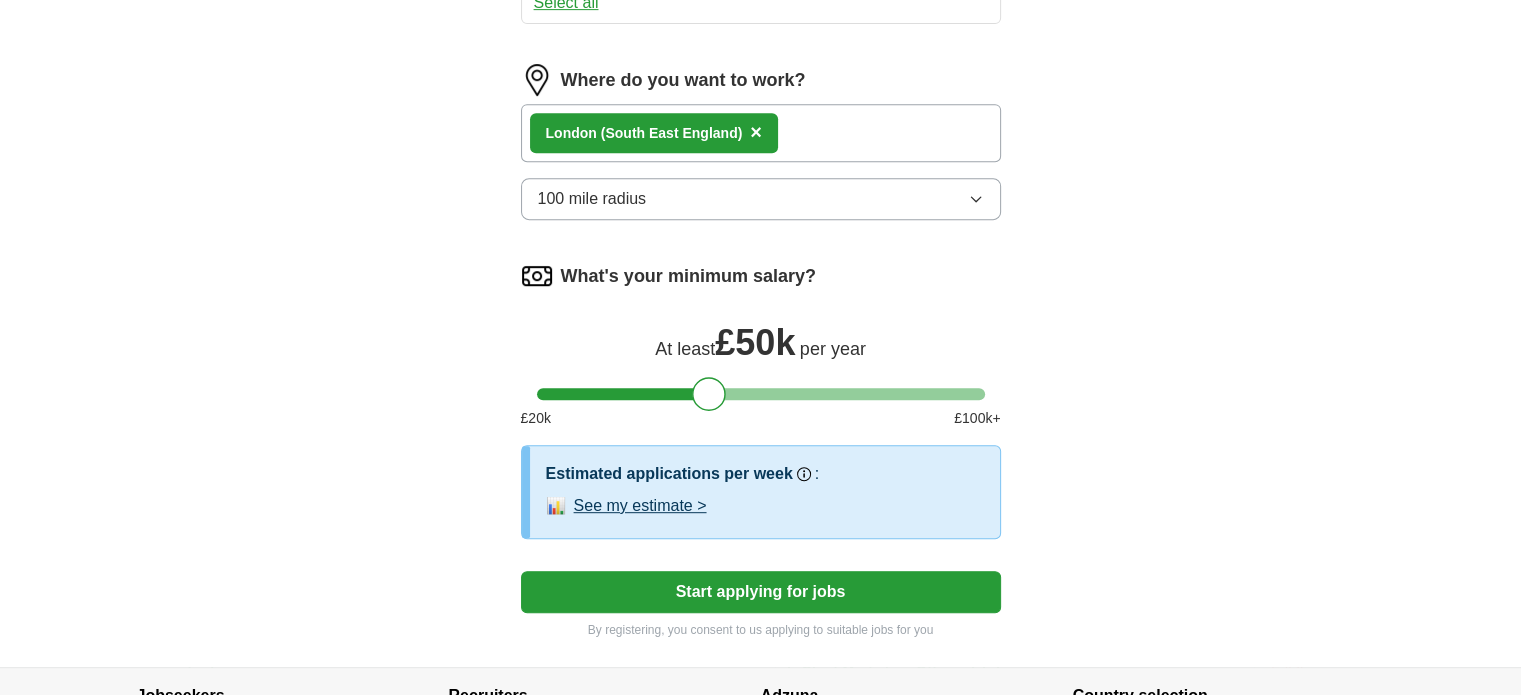 click on "[CITY] ([REGION]) ×" at bounding box center [761, 133] 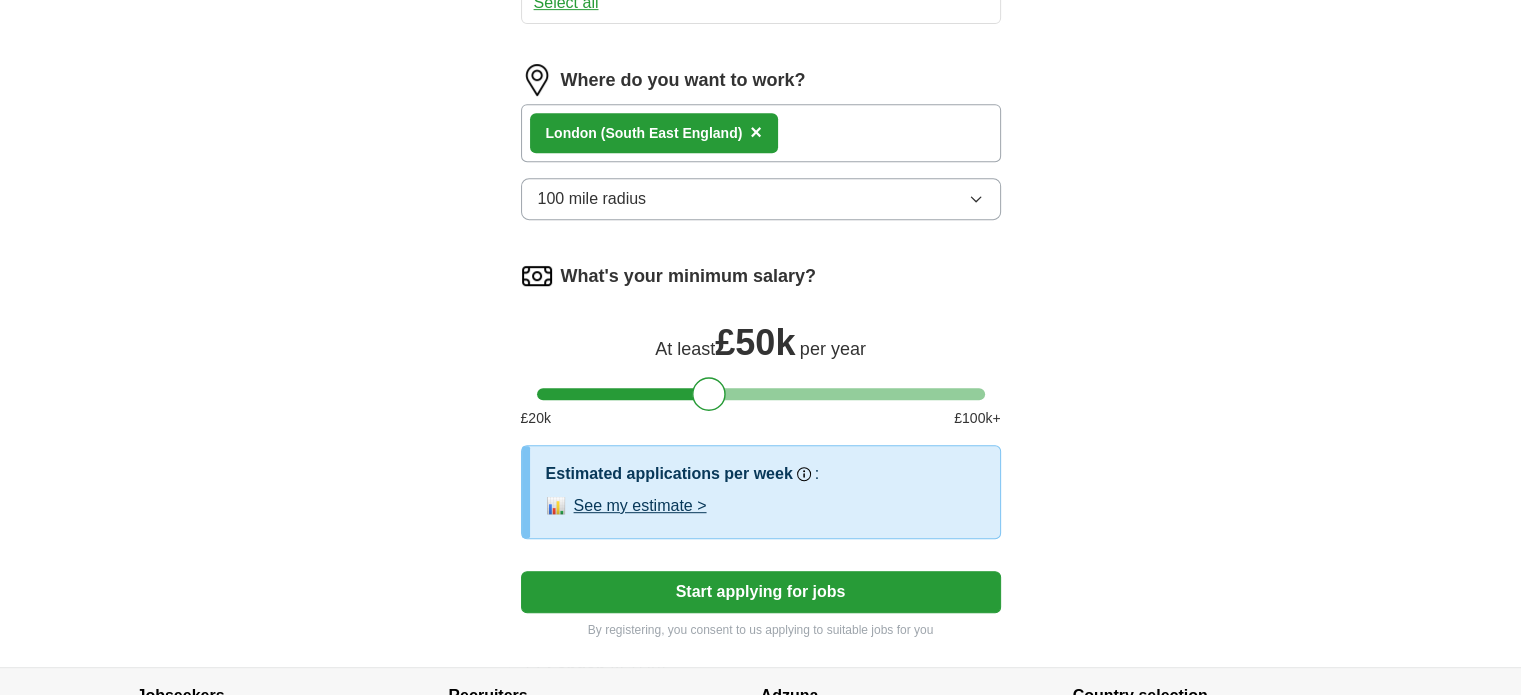 click on "100 mile radius" at bounding box center (761, 199) 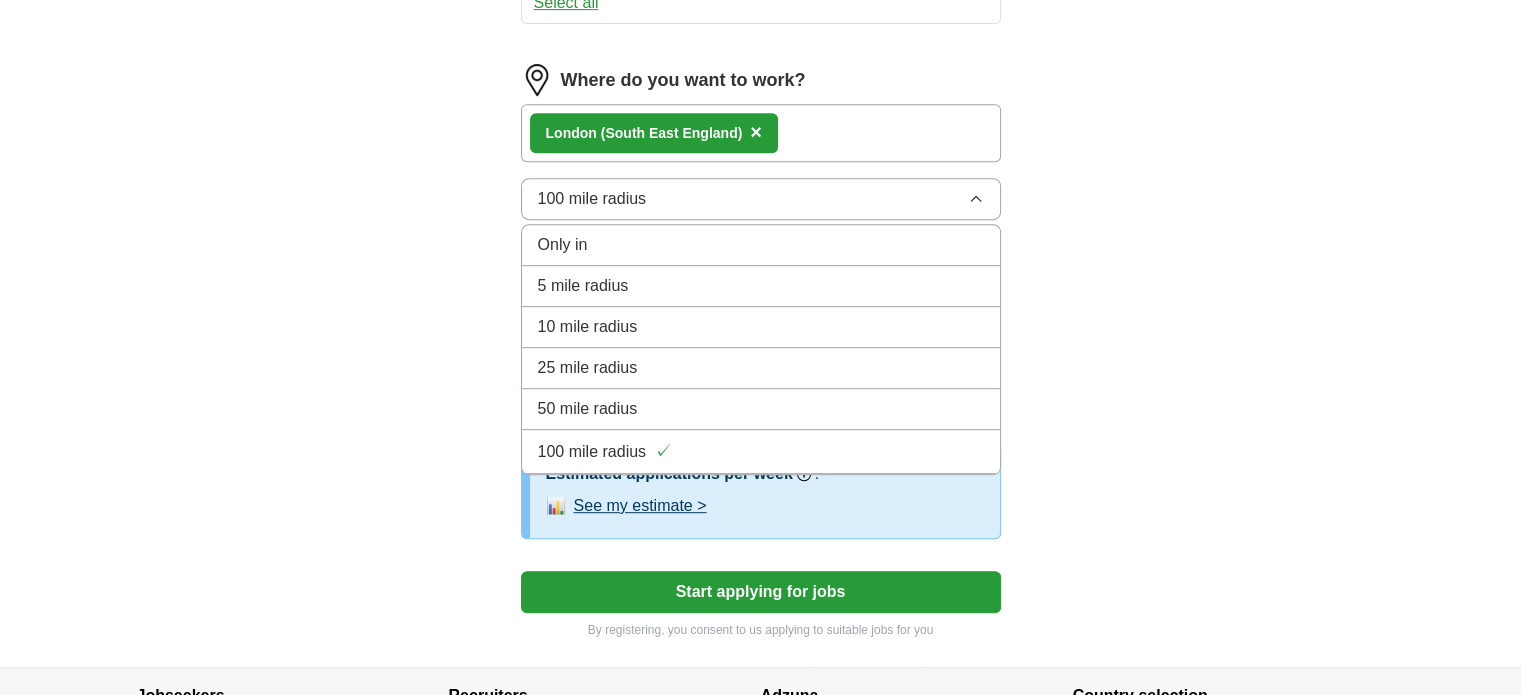 click on "100 mile radius" at bounding box center [761, 199] 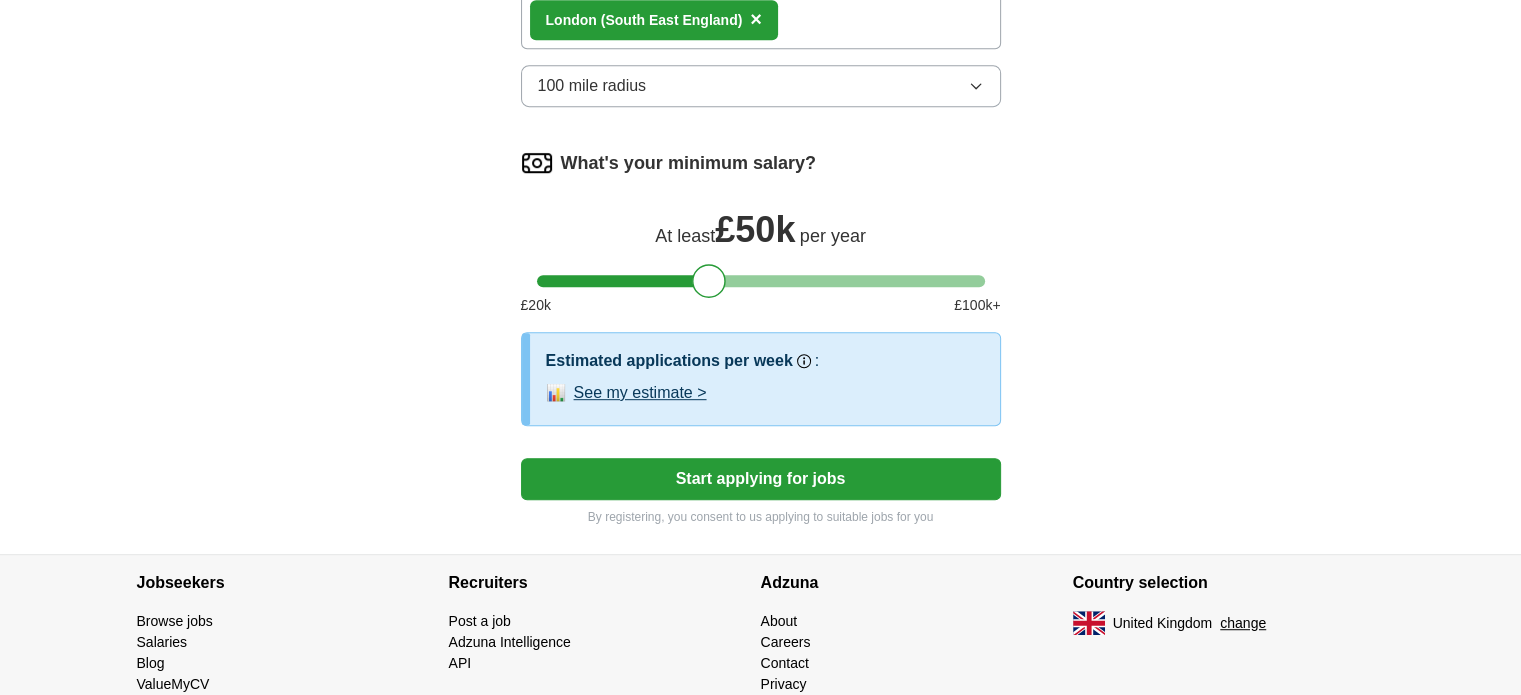 scroll, scrollTop: 1040, scrollLeft: 0, axis: vertical 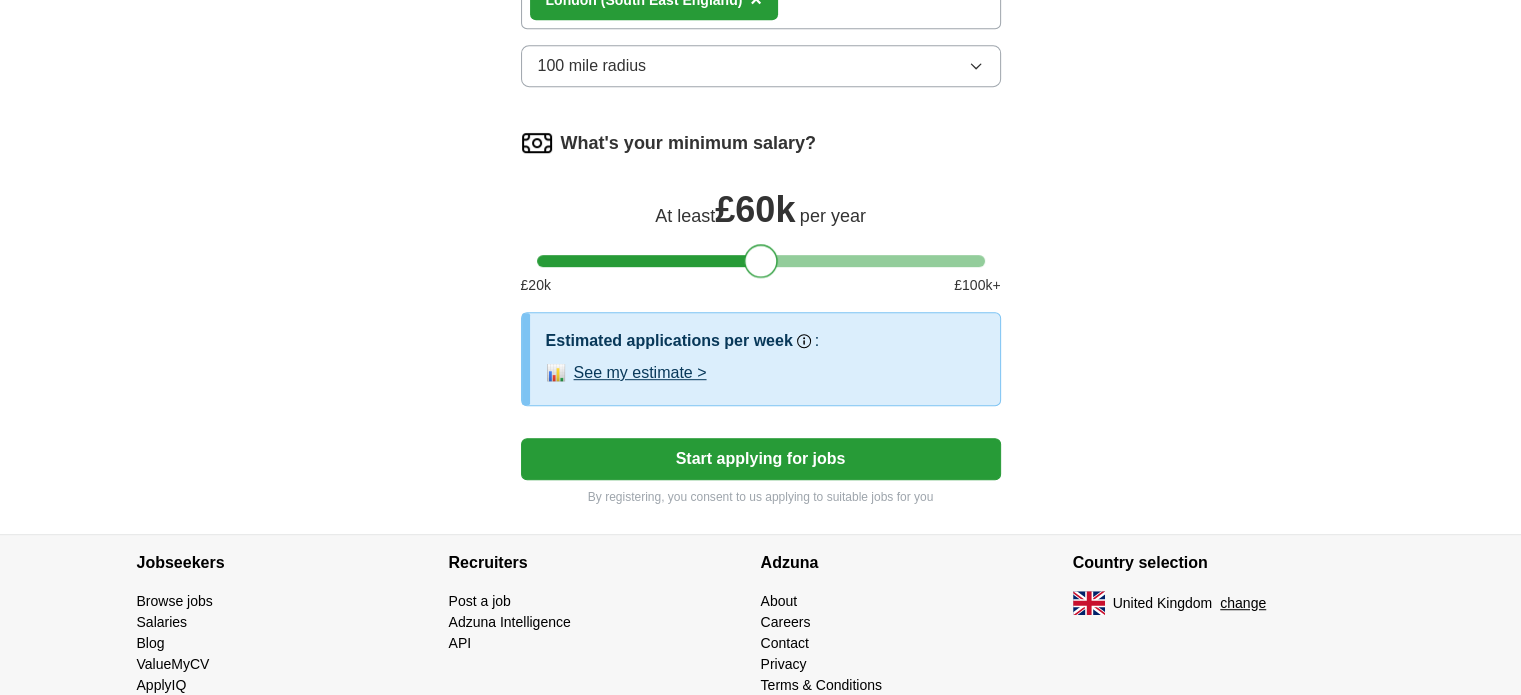 drag, startPoint x: 704, startPoint y: 249, endPoint x: 757, endPoint y: 252, distance: 53.08484 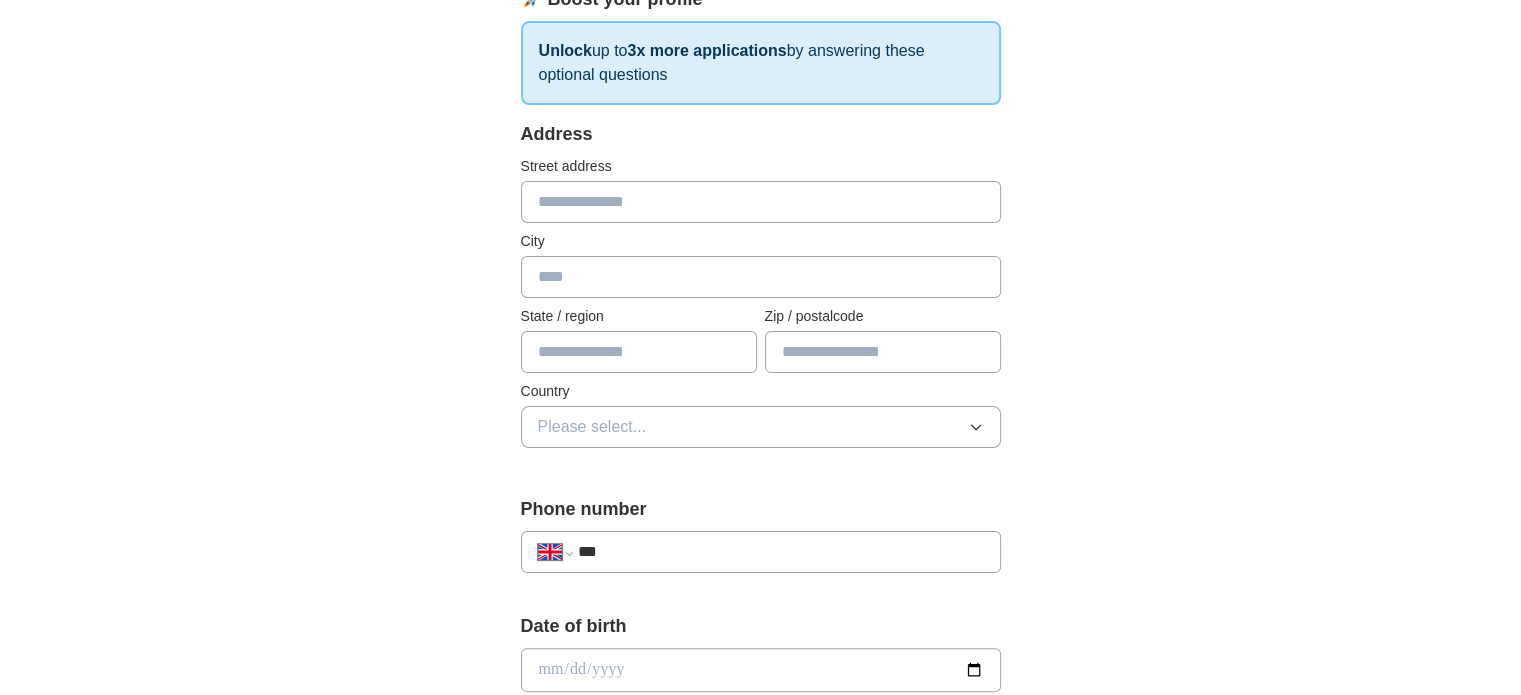 scroll, scrollTop: 400, scrollLeft: 0, axis: vertical 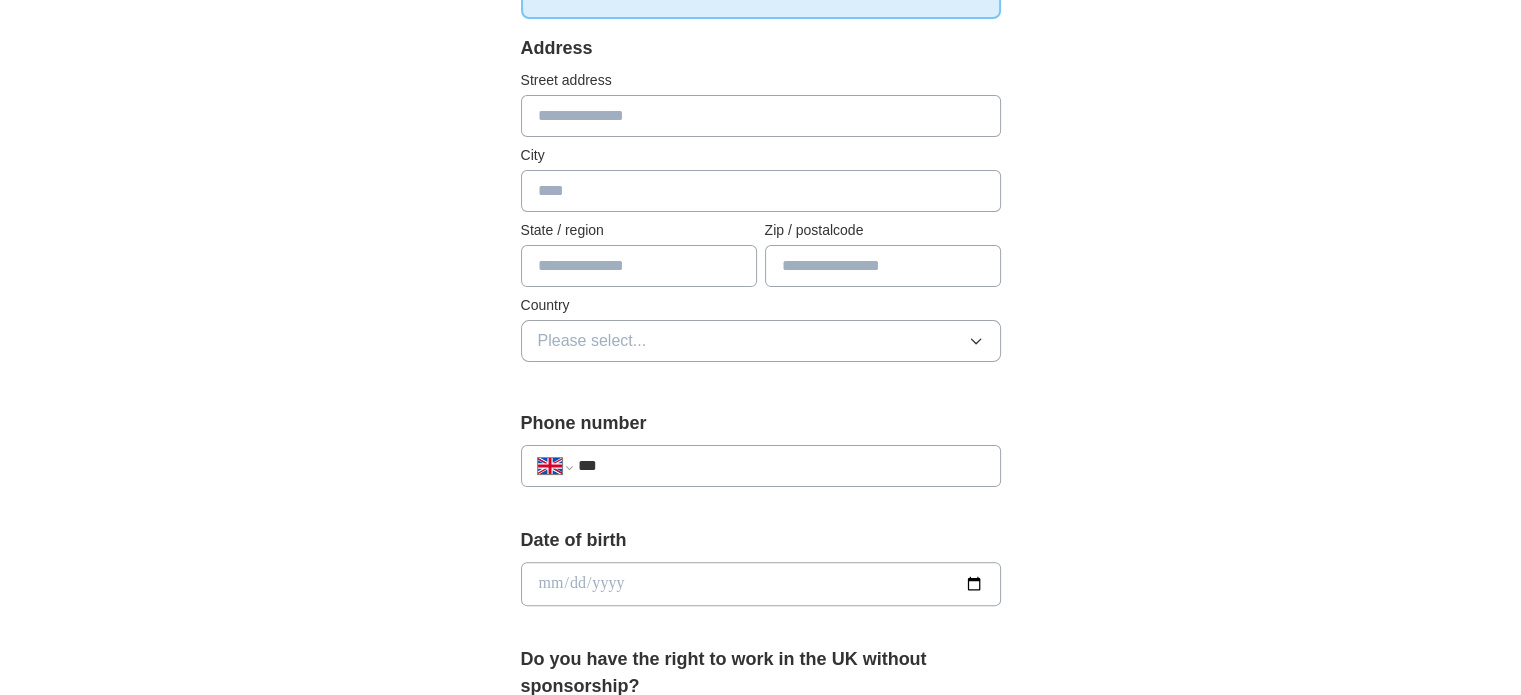 click on "***" at bounding box center (780, 466) 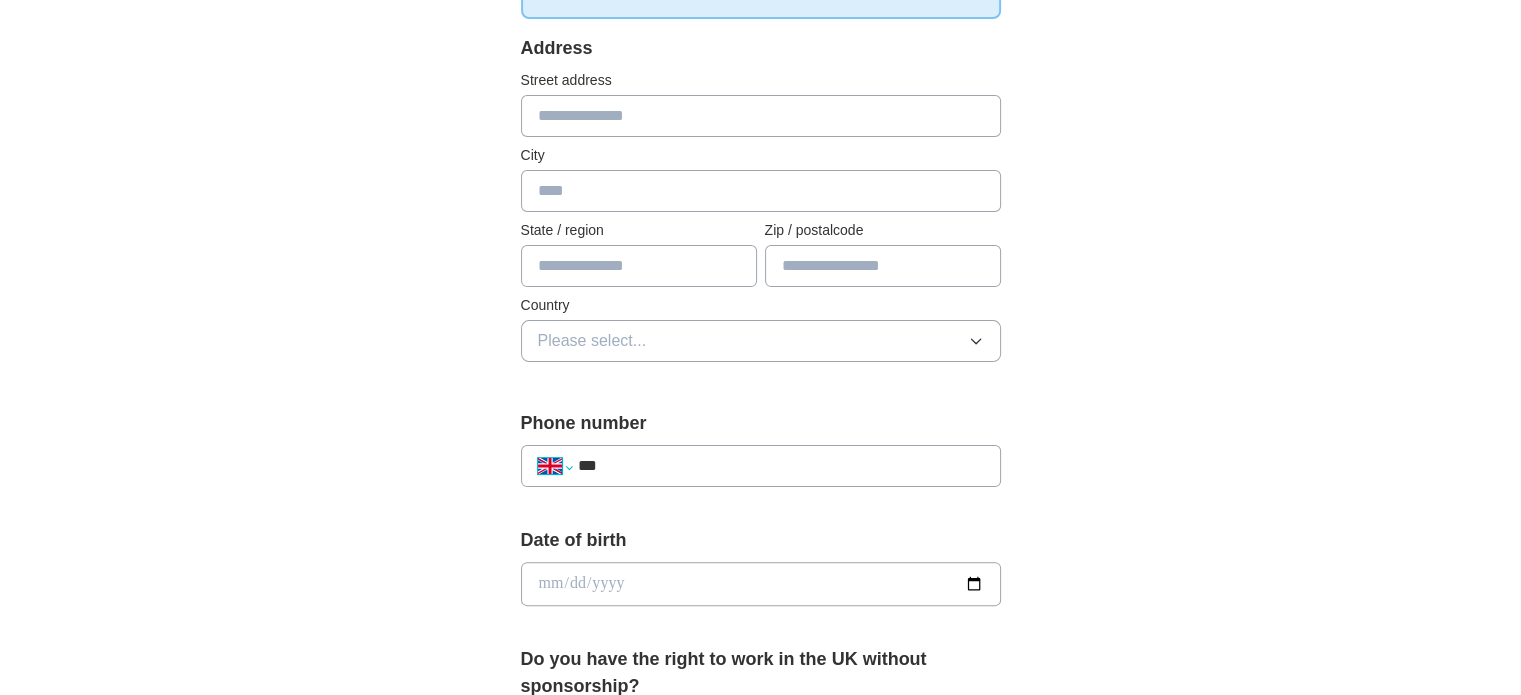 click on "**********" at bounding box center [555, 466] 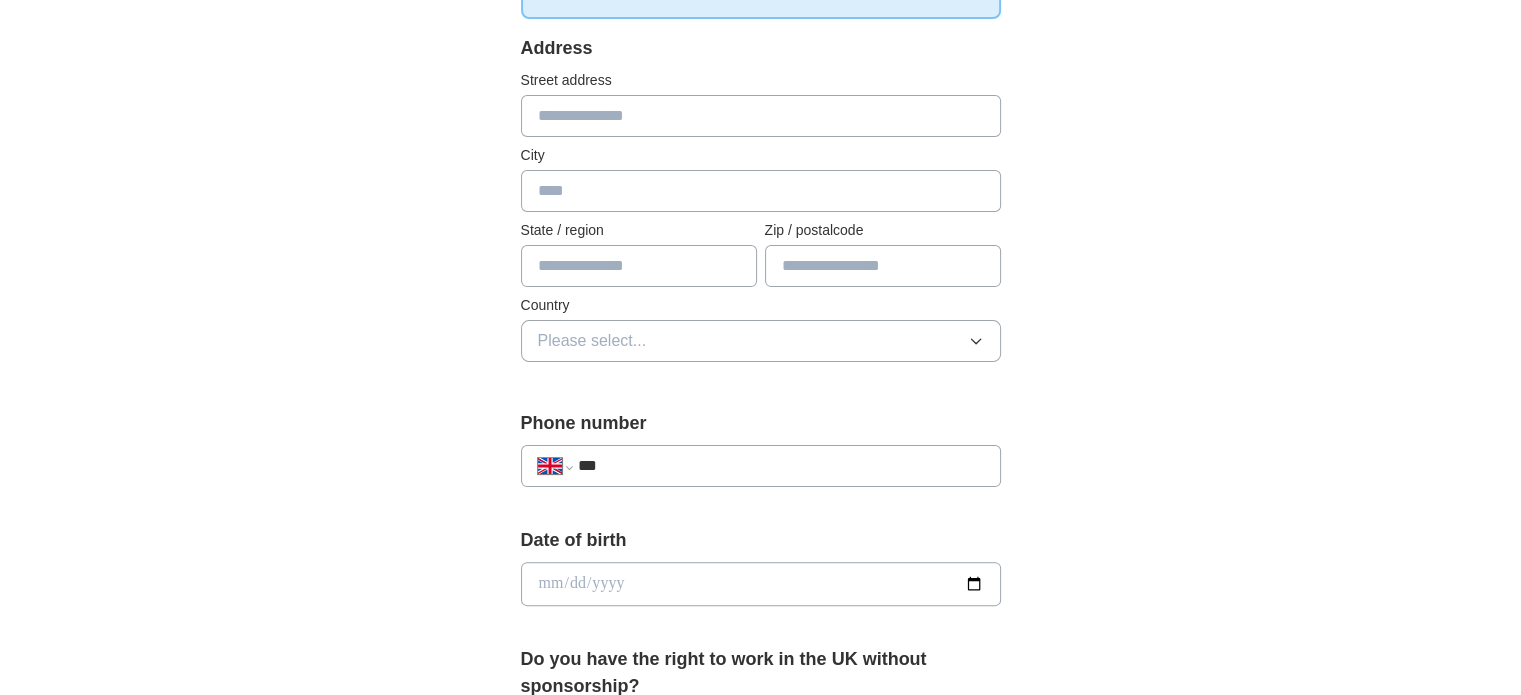 click on "**********" at bounding box center (555, 466) 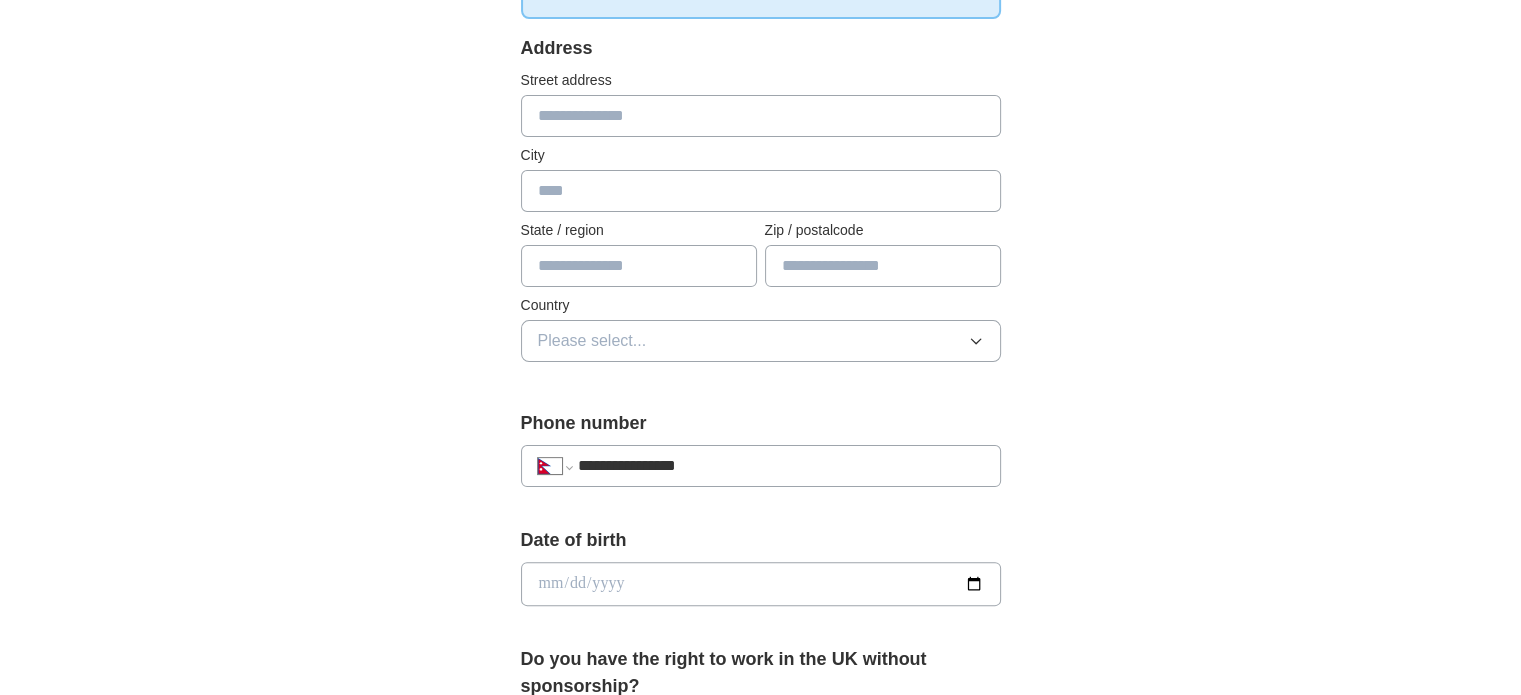 type on "**********" 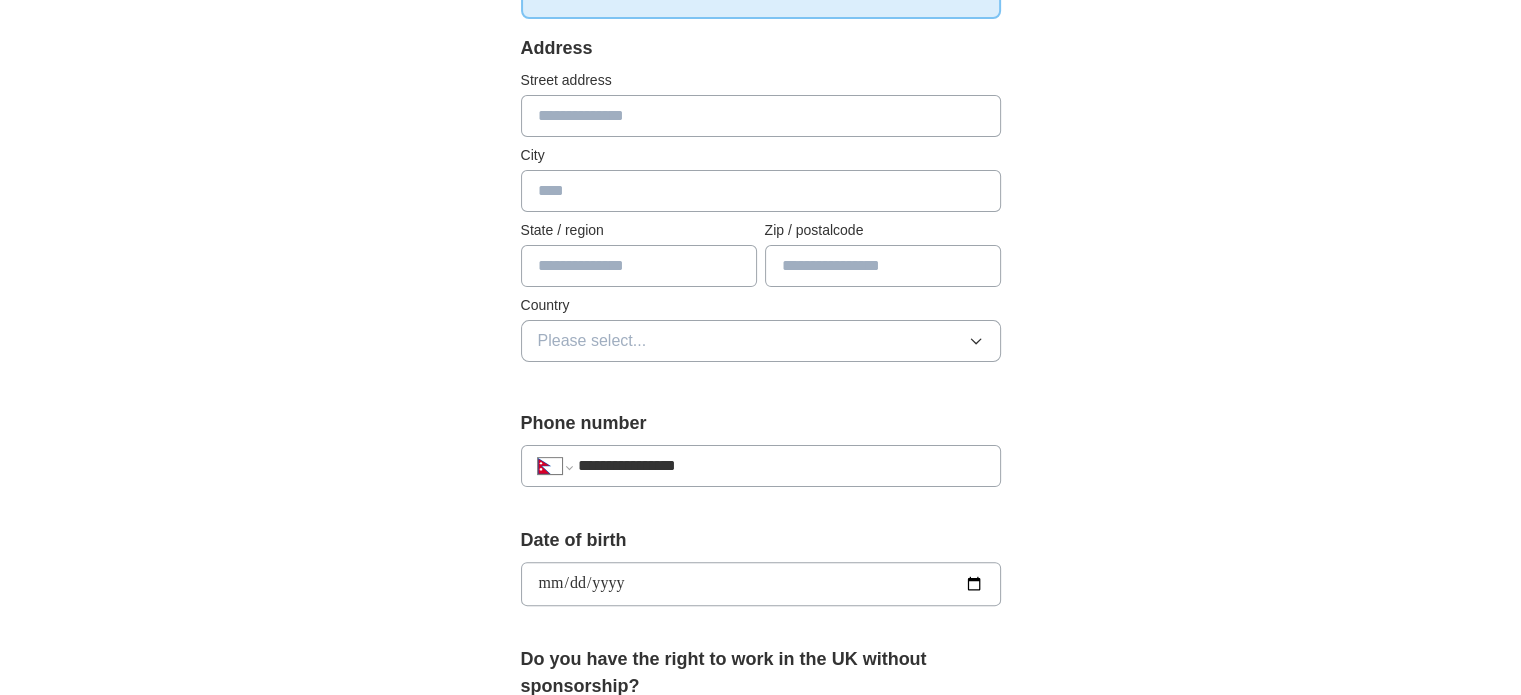 type on "**********" 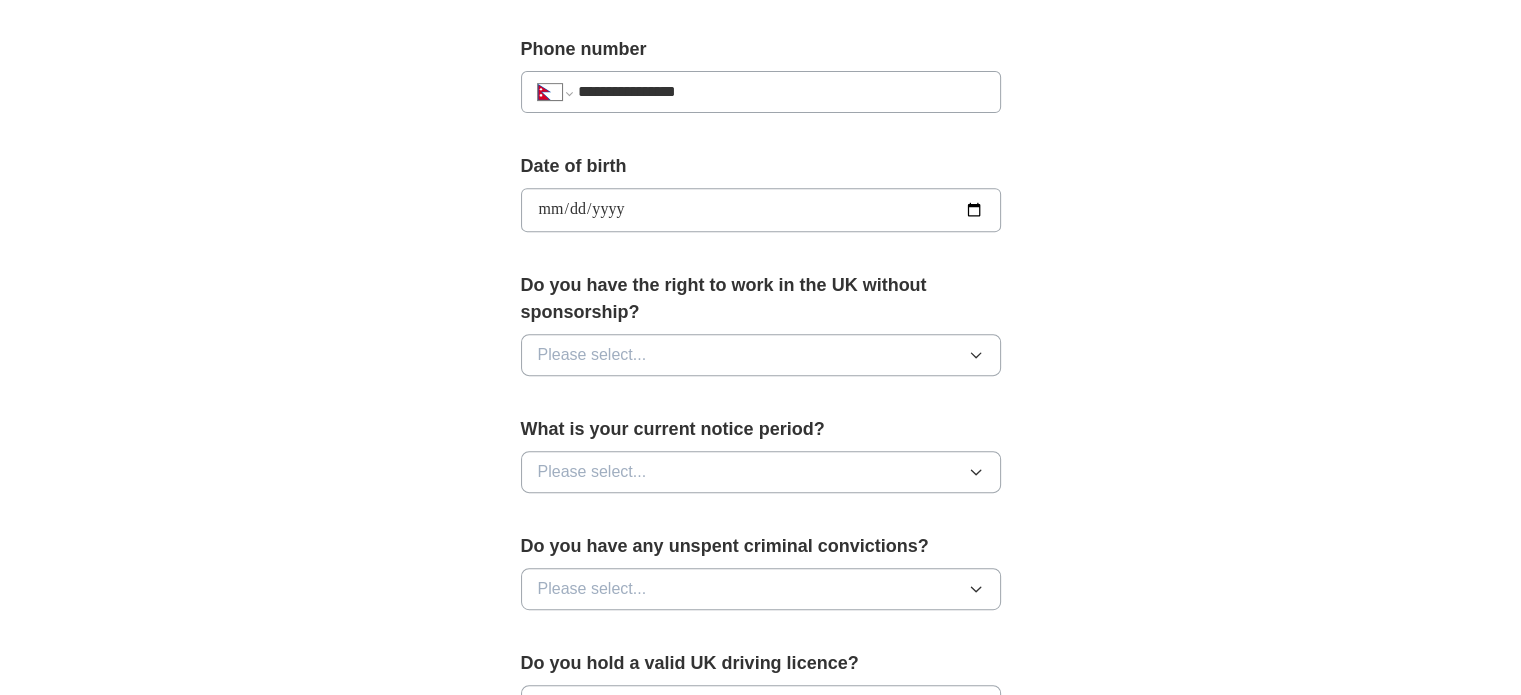 scroll, scrollTop: 866, scrollLeft: 0, axis: vertical 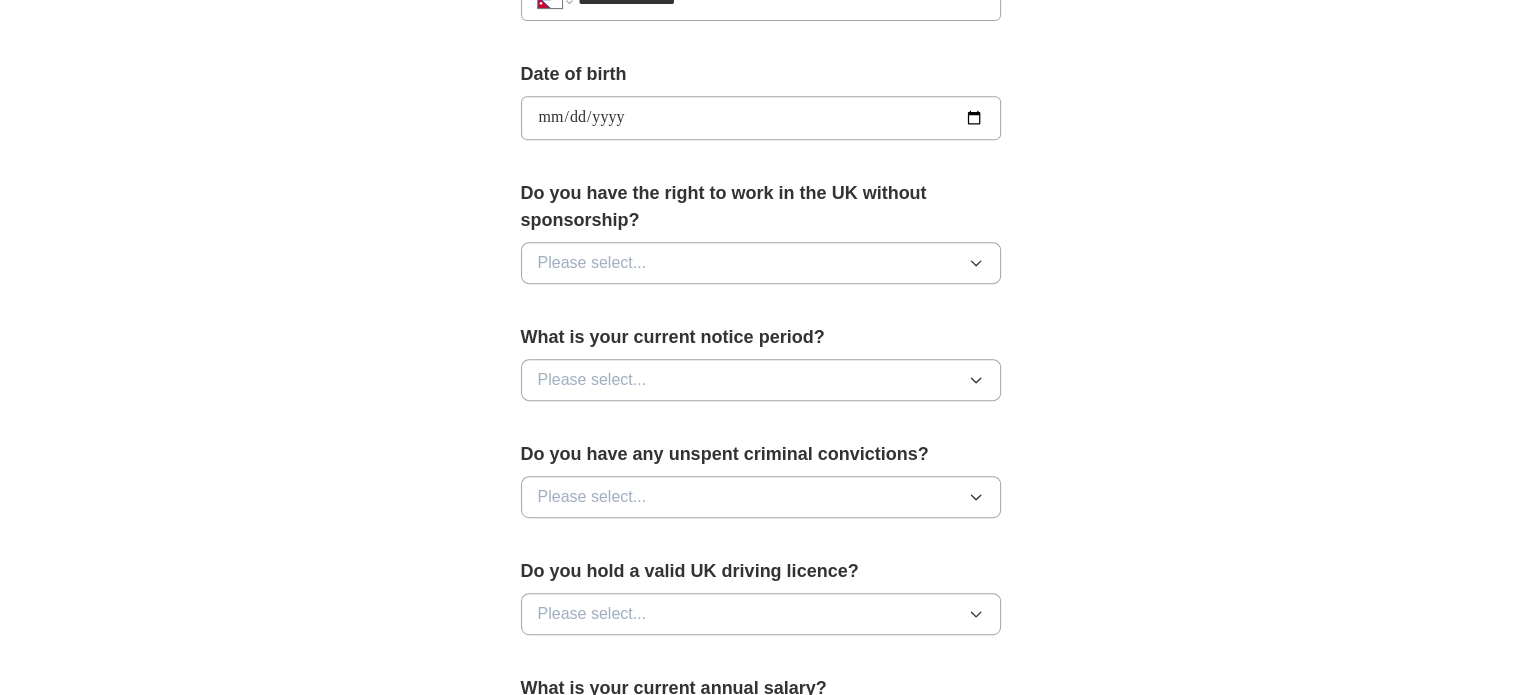 click on "Please select..." at bounding box center [761, 263] 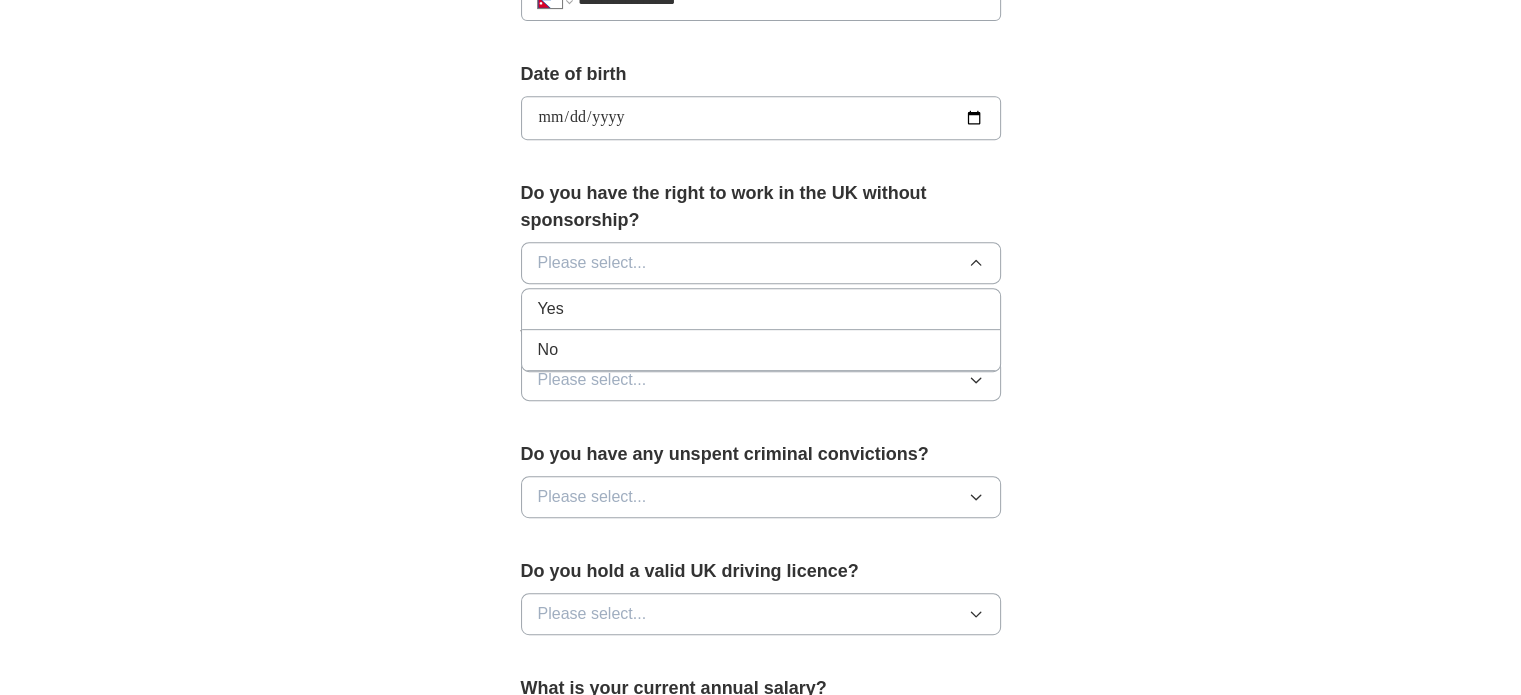 click on "No" at bounding box center (761, 350) 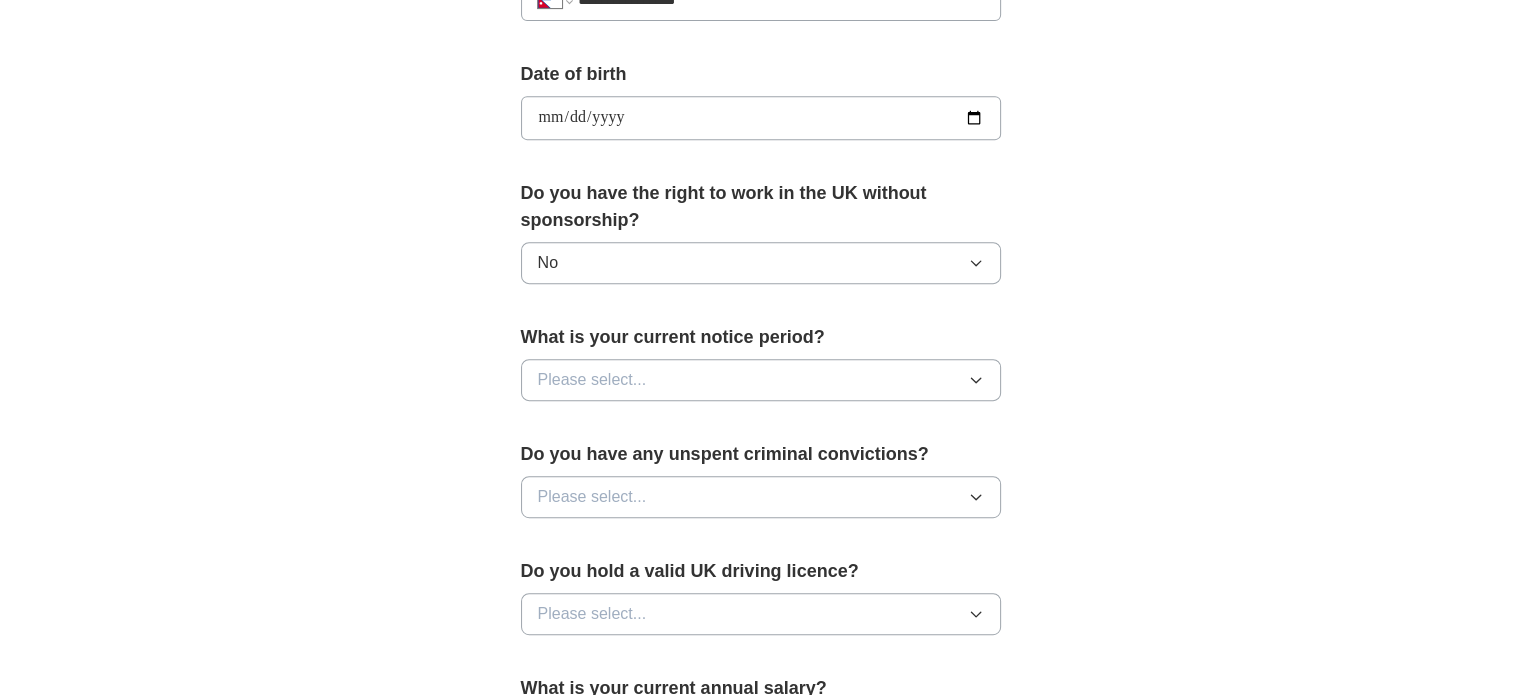 click on "Please select..." at bounding box center (761, 380) 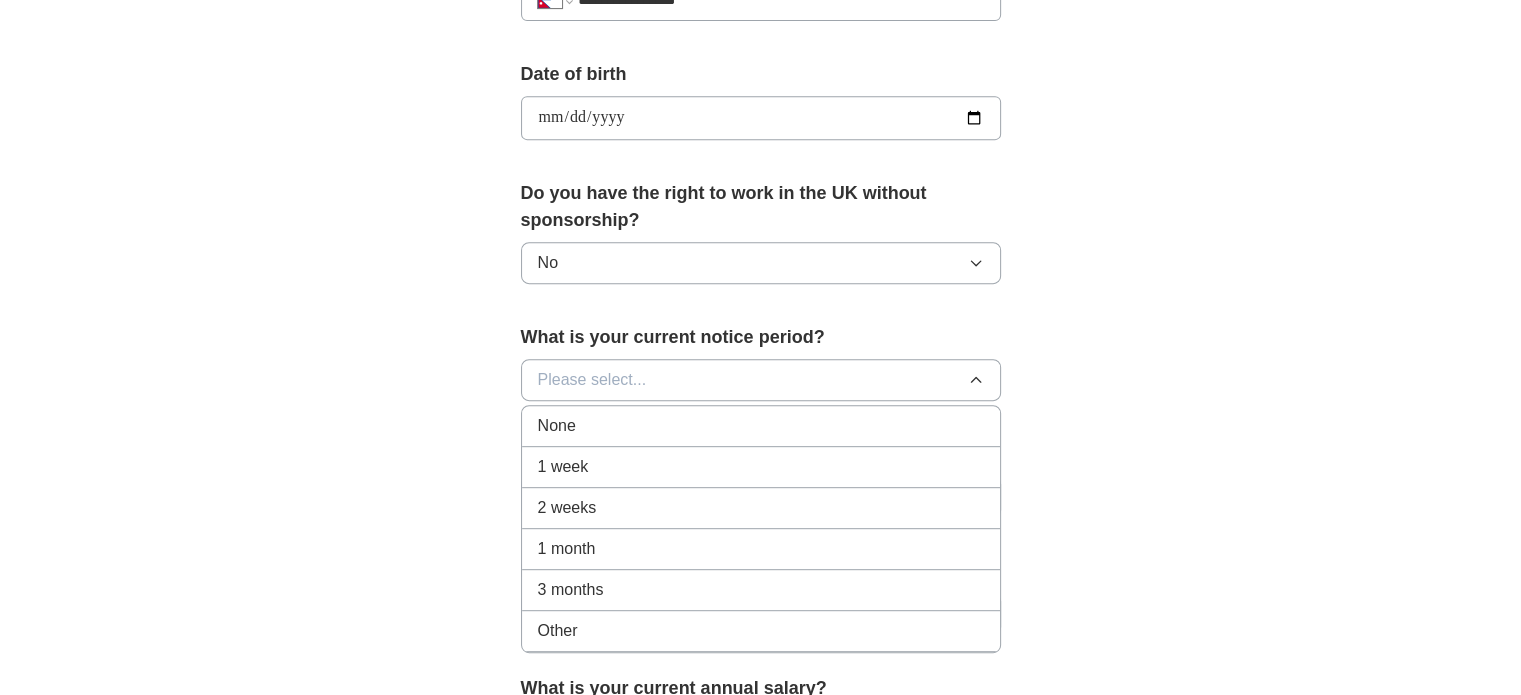 click on "1 week" at bounding box center (761, 467) 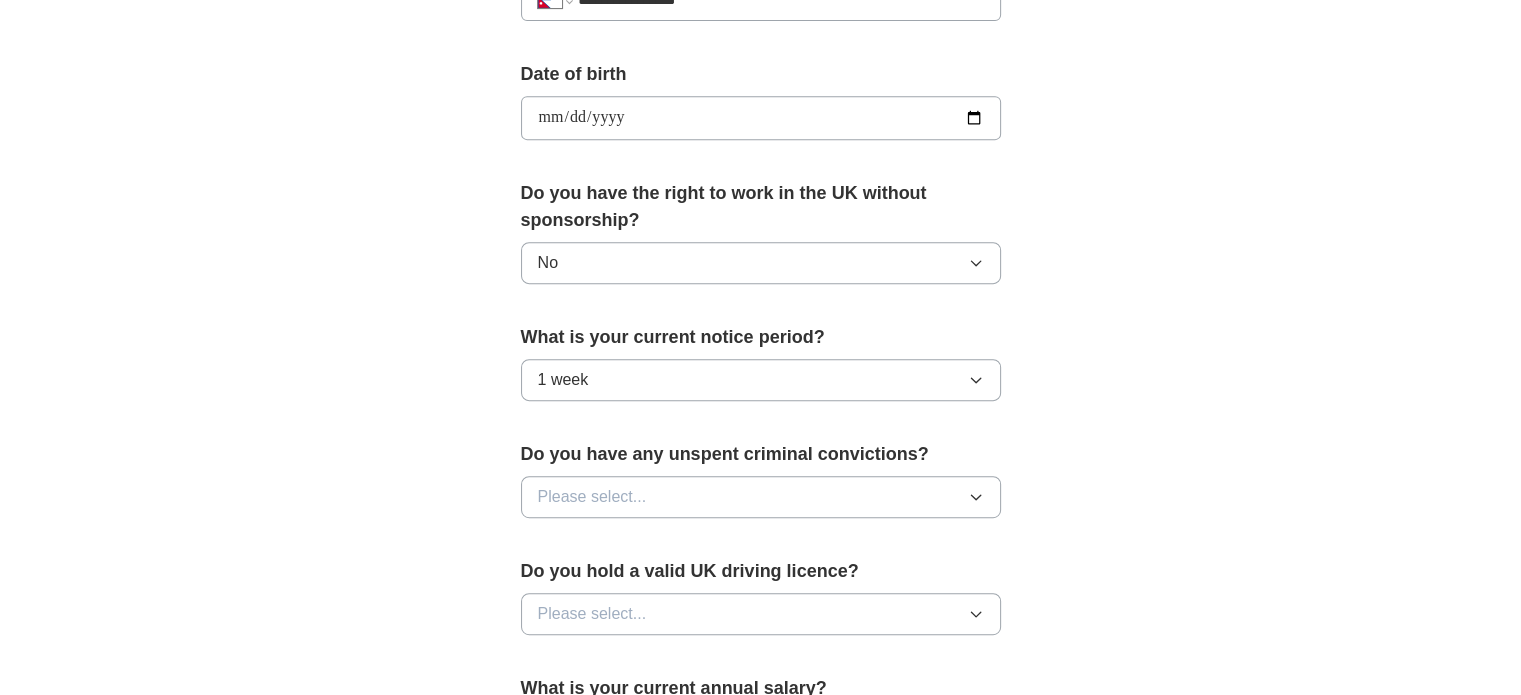 click on "**********" at bounding box center (761, 92) 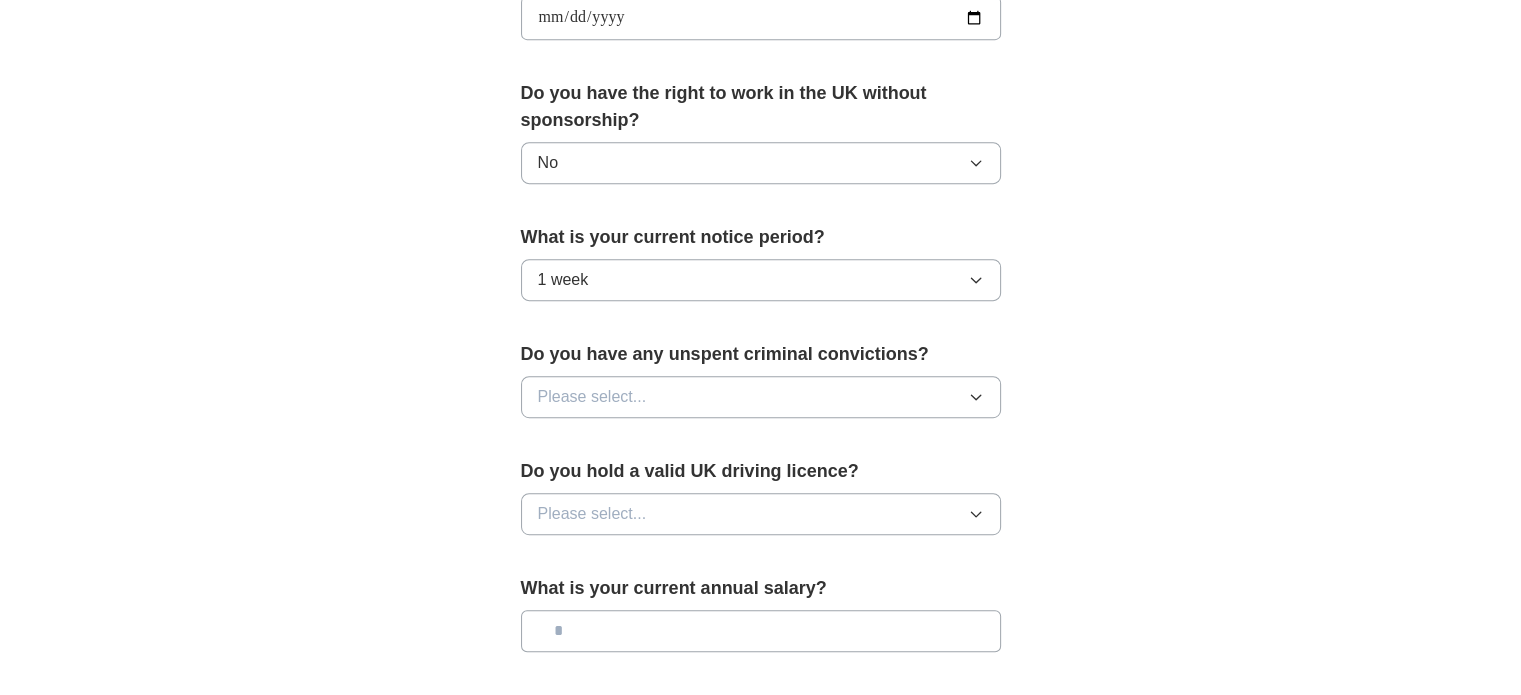 scroll, scrollTop: 1066, scrollLeft: 0, axis: vertical 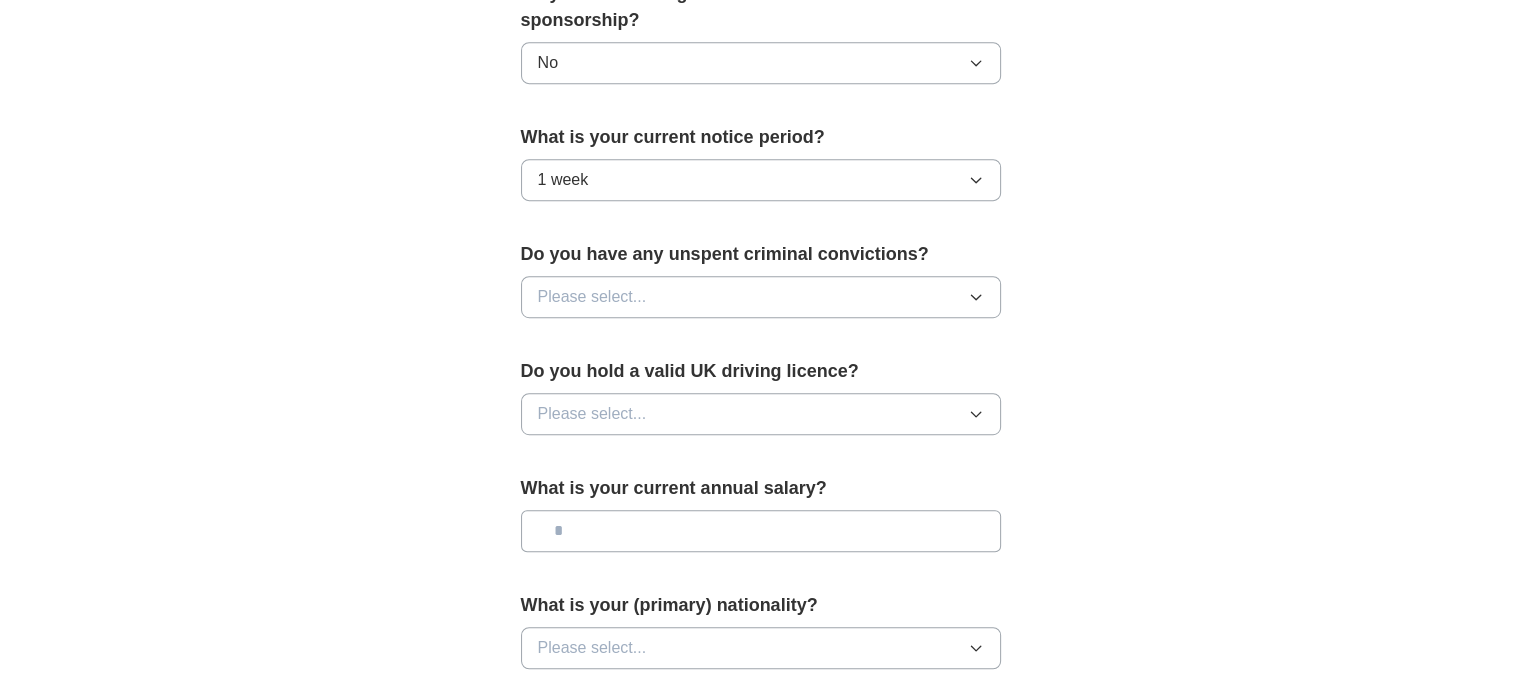 click on "Please select..." at bounding box center [761, 297] 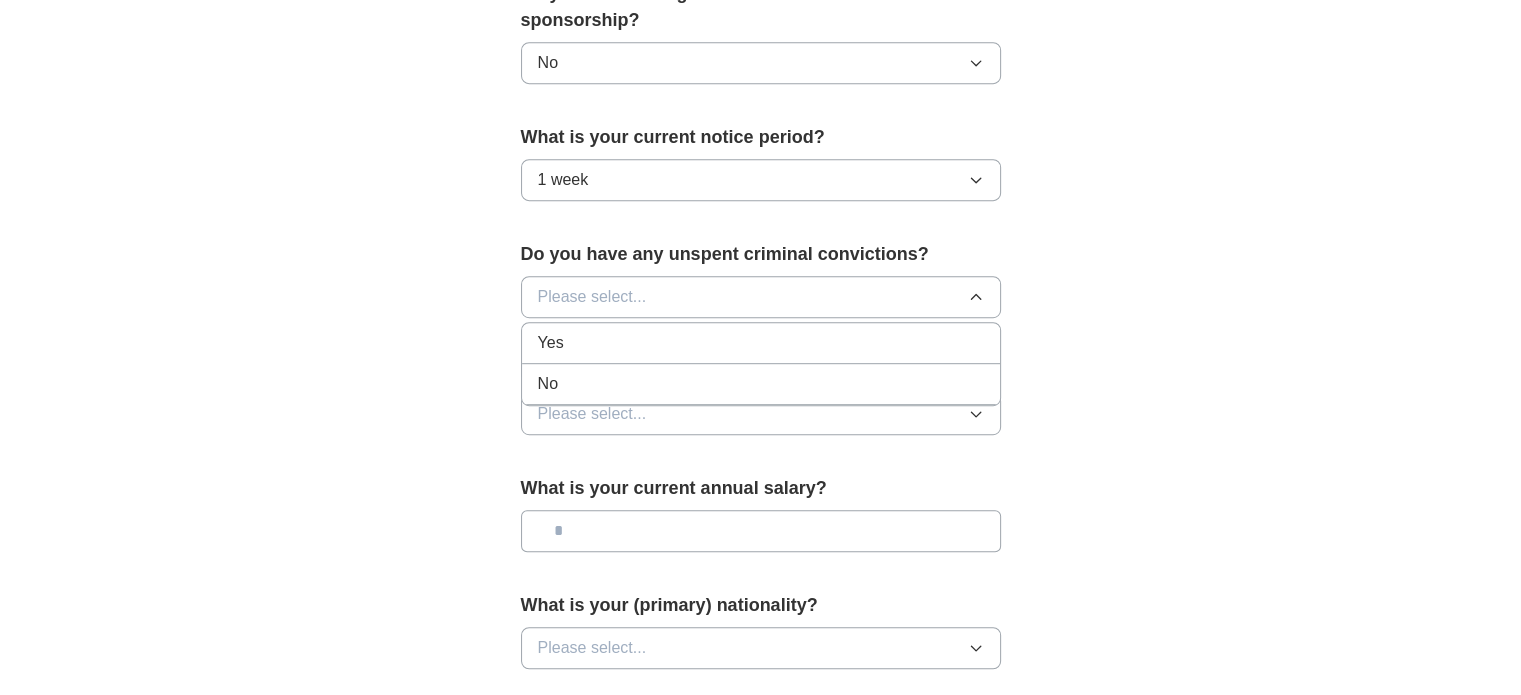click on "Yes No" at bounding box center (761, 364) 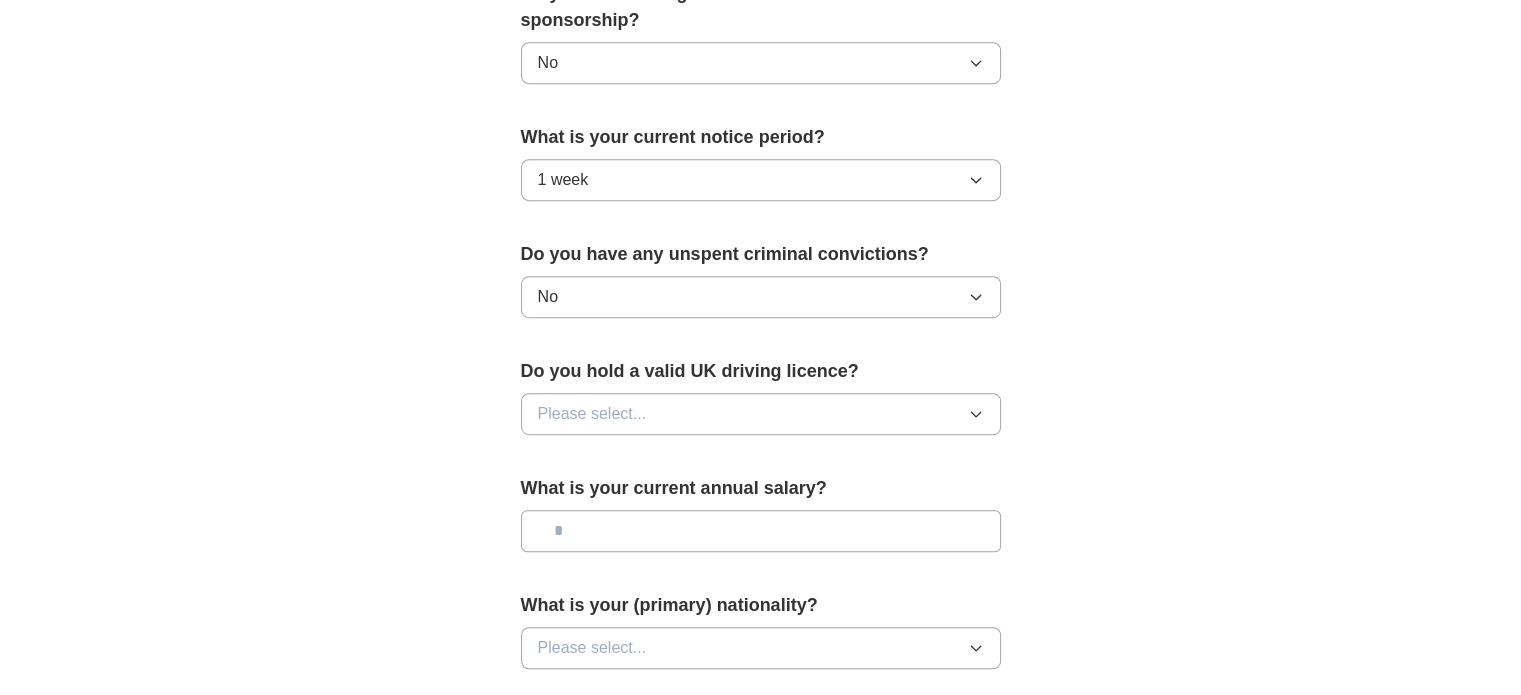 click on "Please select..." at bounding box center (761, 414) 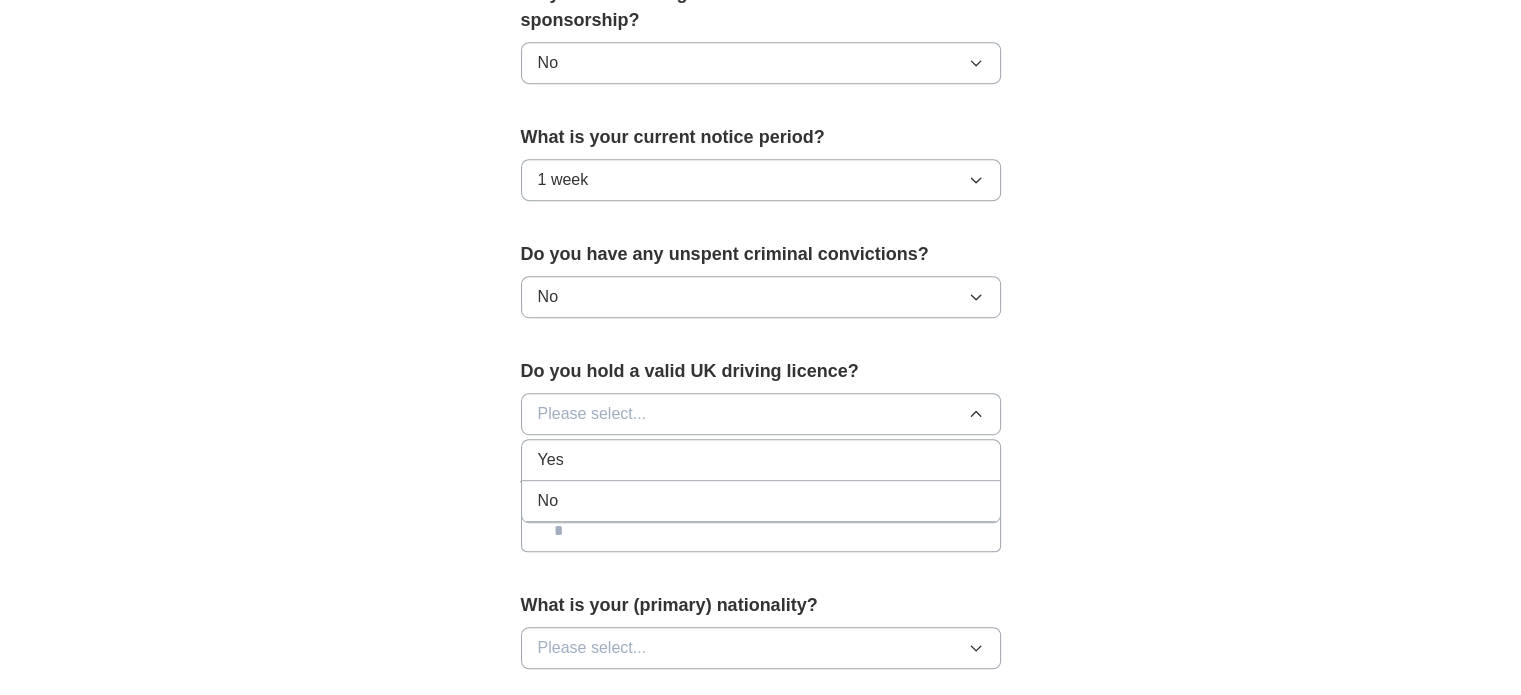 click on "No" at bounding box center (761, 501) 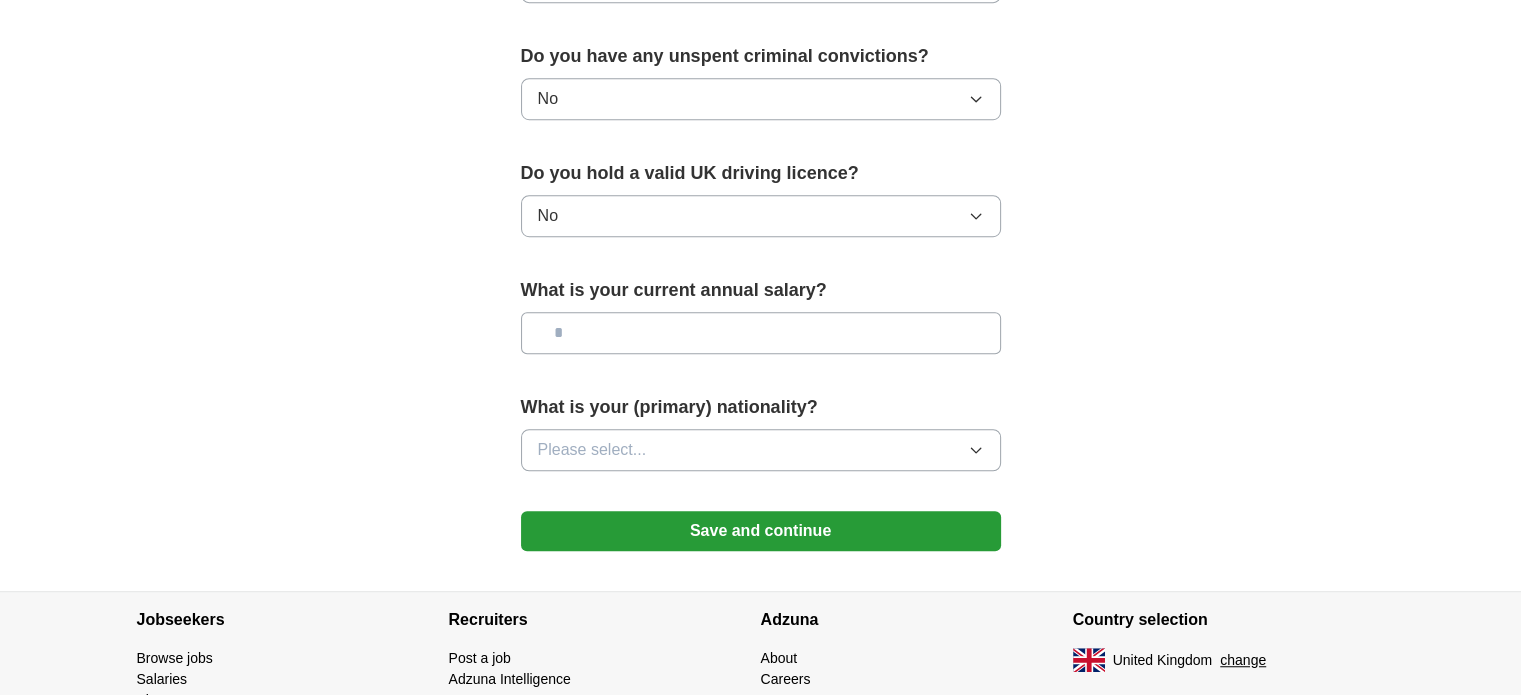 scroll, scrollTop: 1266, scrollLeft: 0, axis: vertical 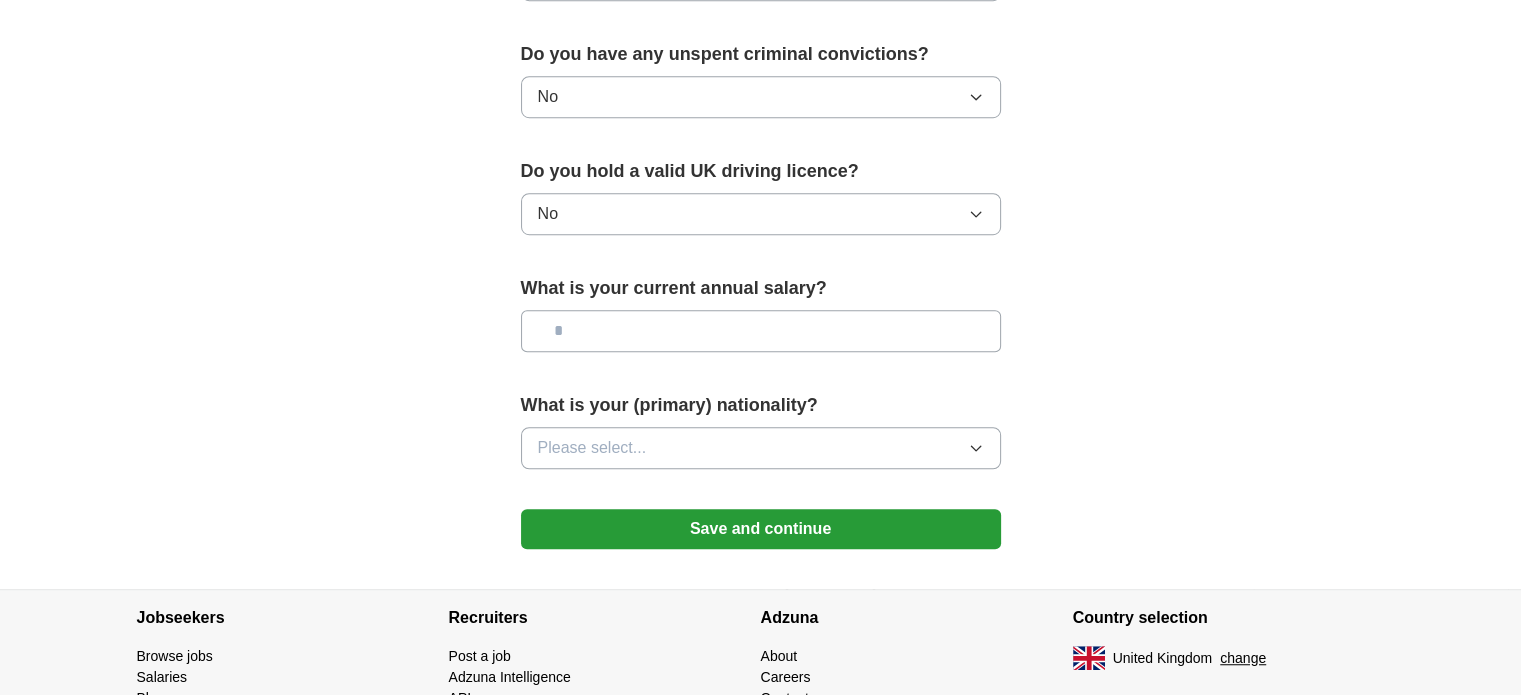 click on "Please select..." at bounding box center [761, 448] 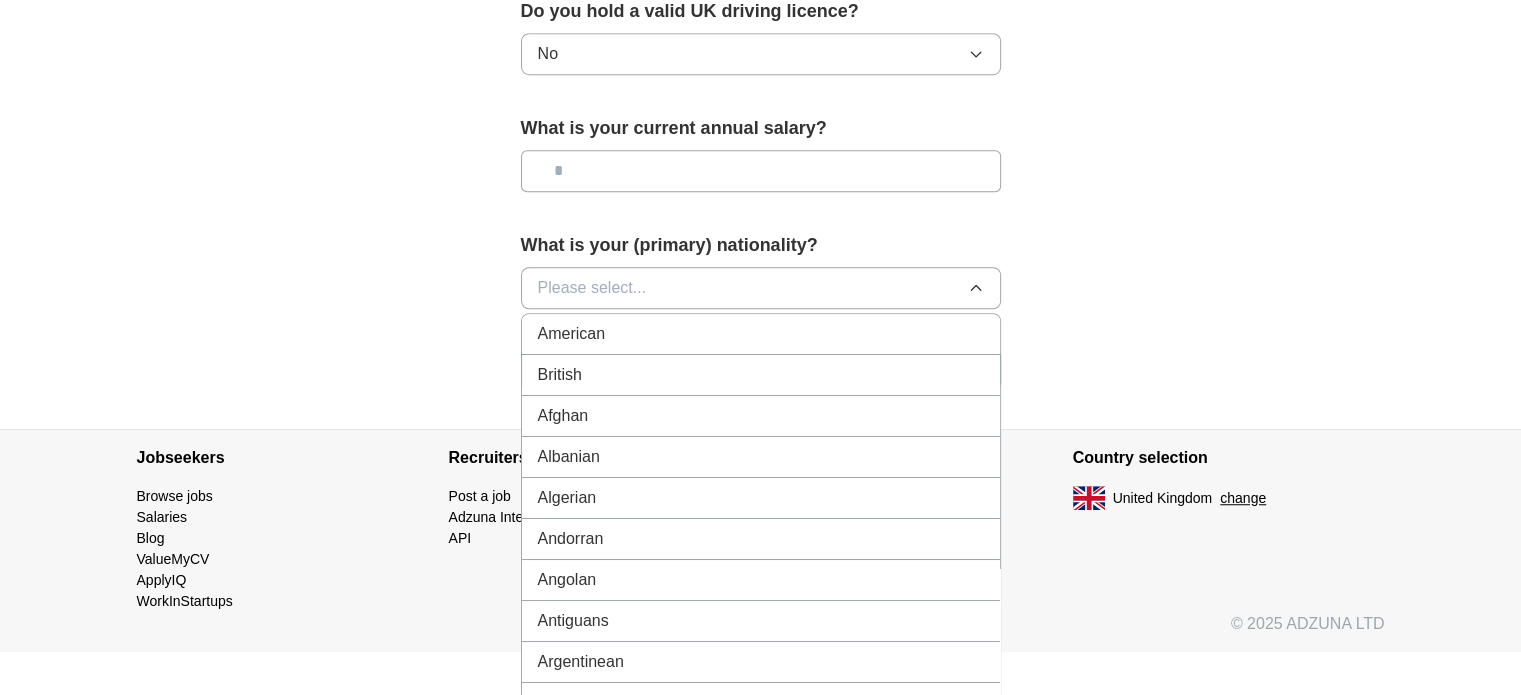 scroll, scrollTop: 1438, scrollLeft: 0, axis: vertical 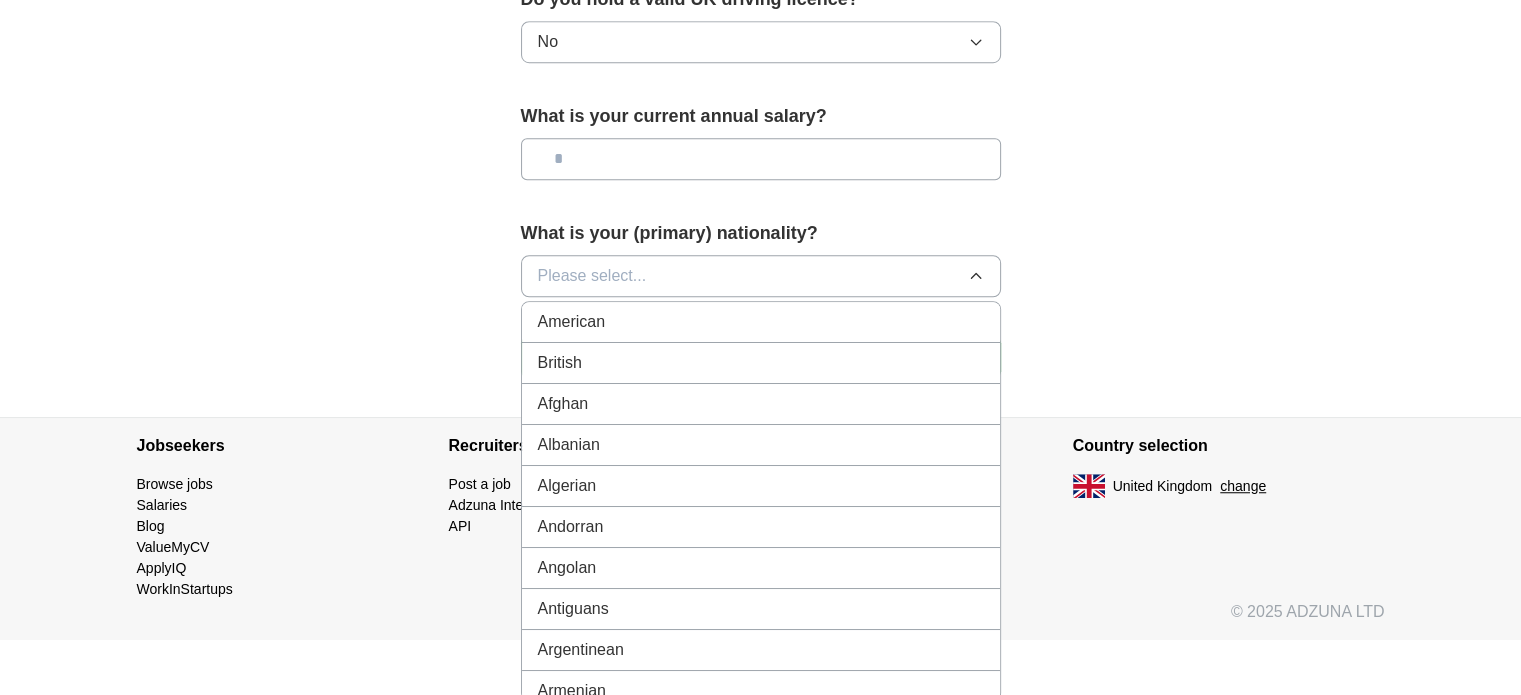 click on "Please select..." at bounding box center [761, 276] 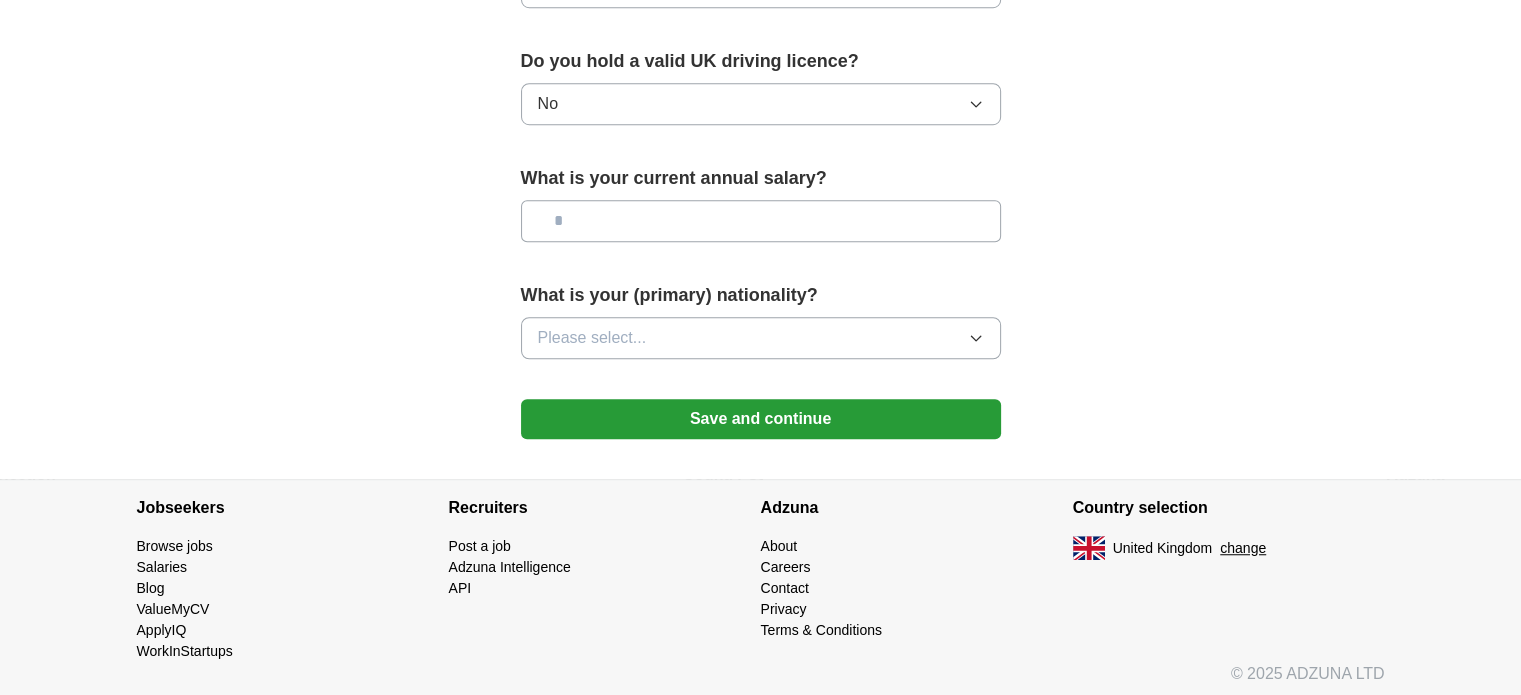 click on "Please select..." at bounding box center [761, 338] 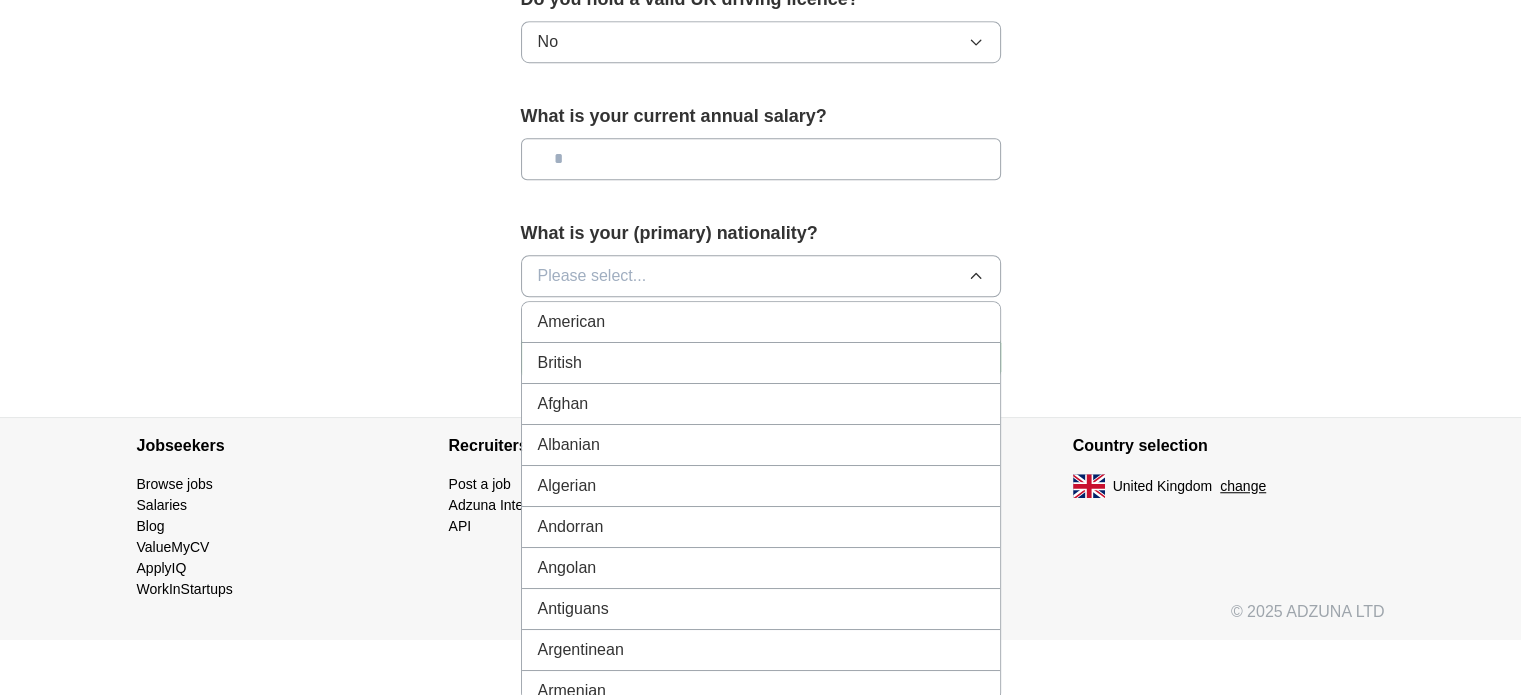 type 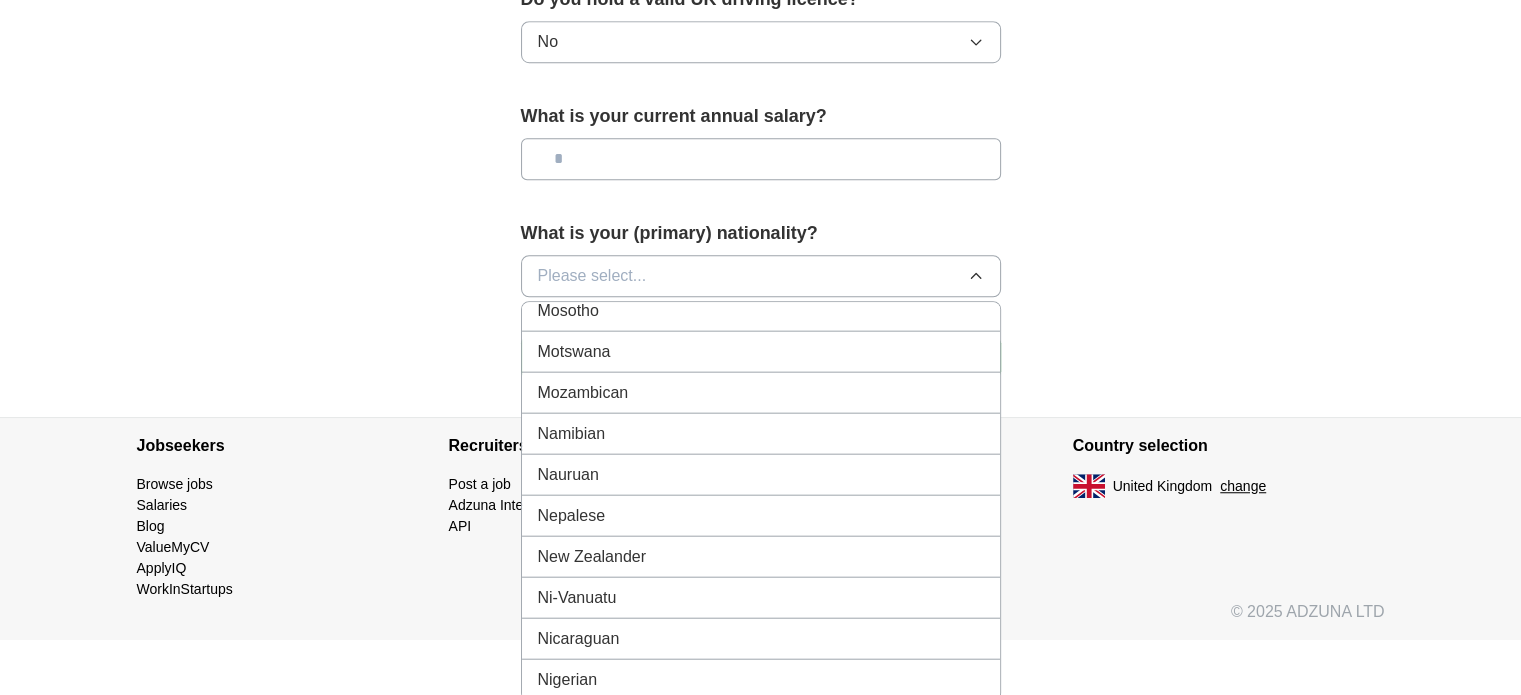 scroll, scrollTop: 5000, scrollLeft: 0, axis: vertical 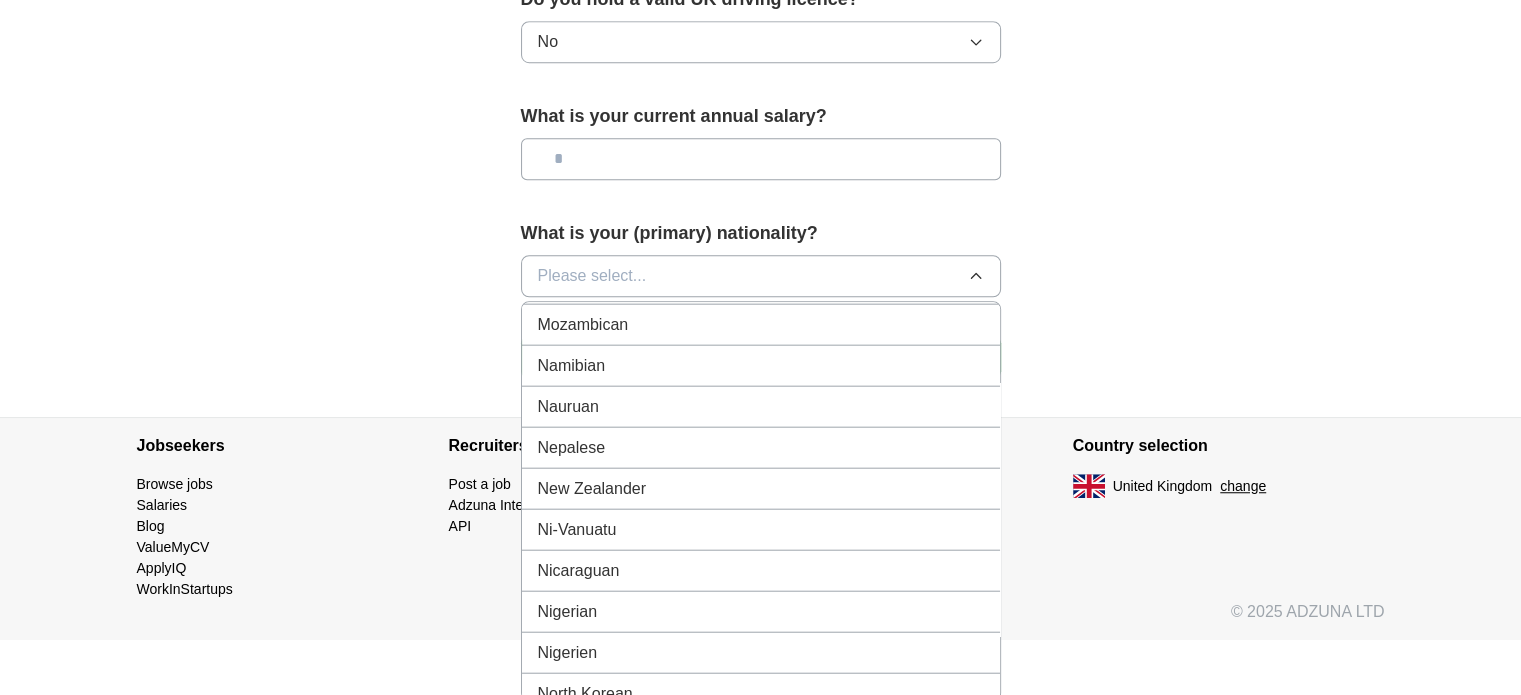 click on "Nepalese" at bounding box center [761, 447] 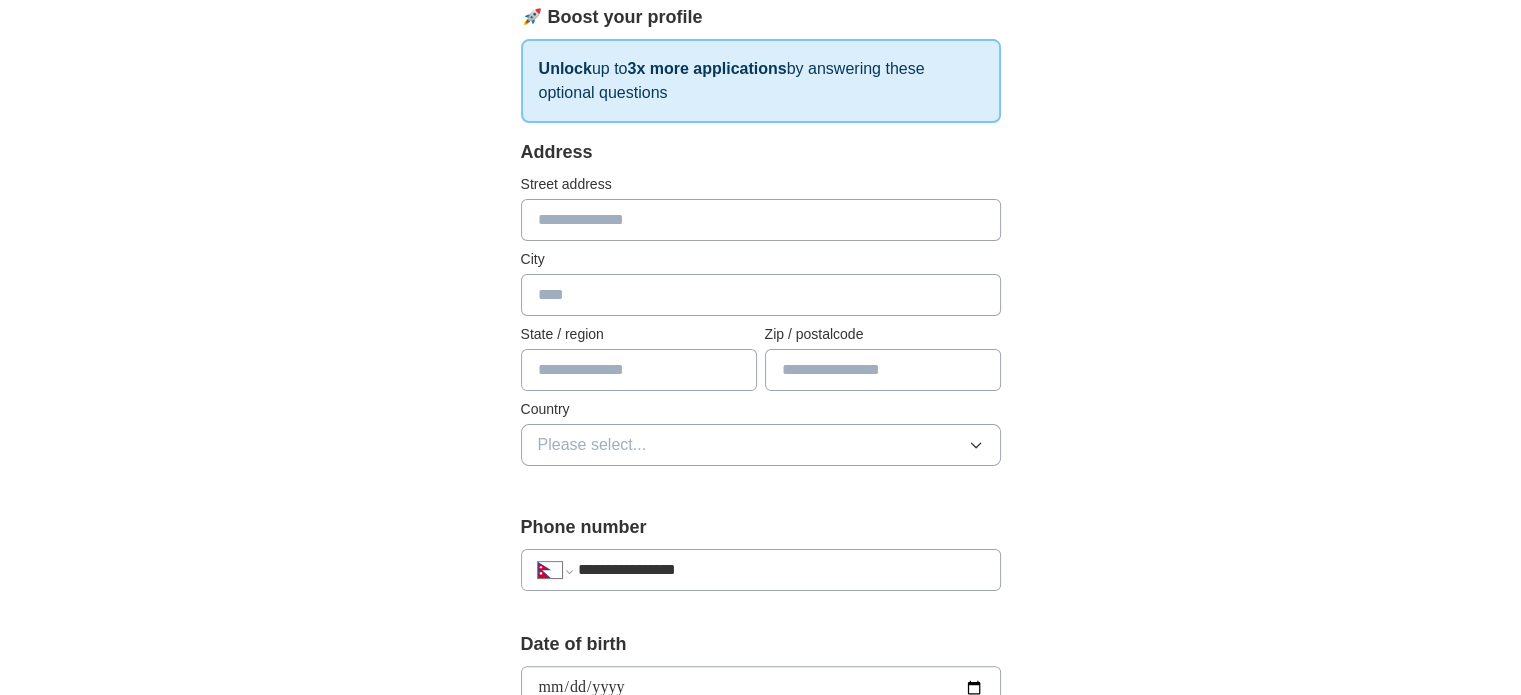 scroll, scrollTop: 176, scrollLeft: 0, axis: vertical 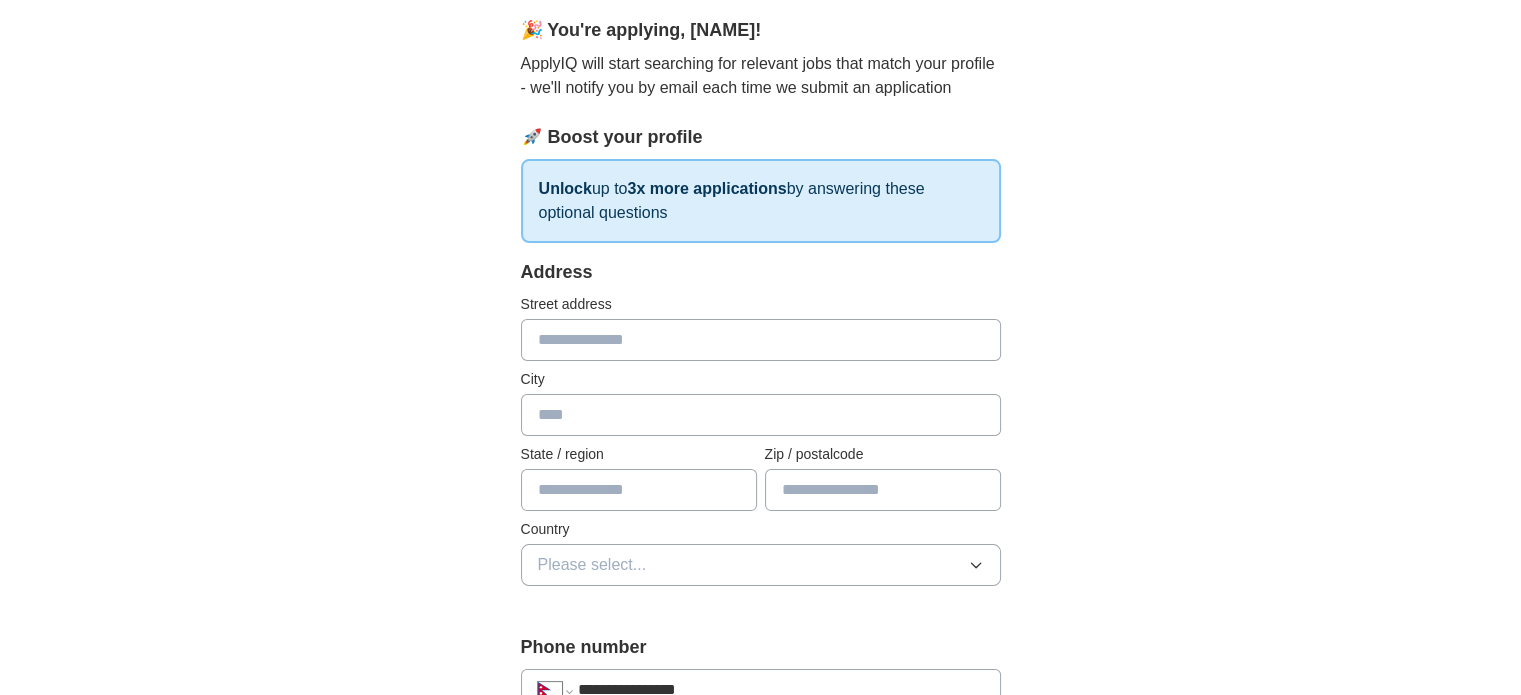 click at bounding box center (761, 340) 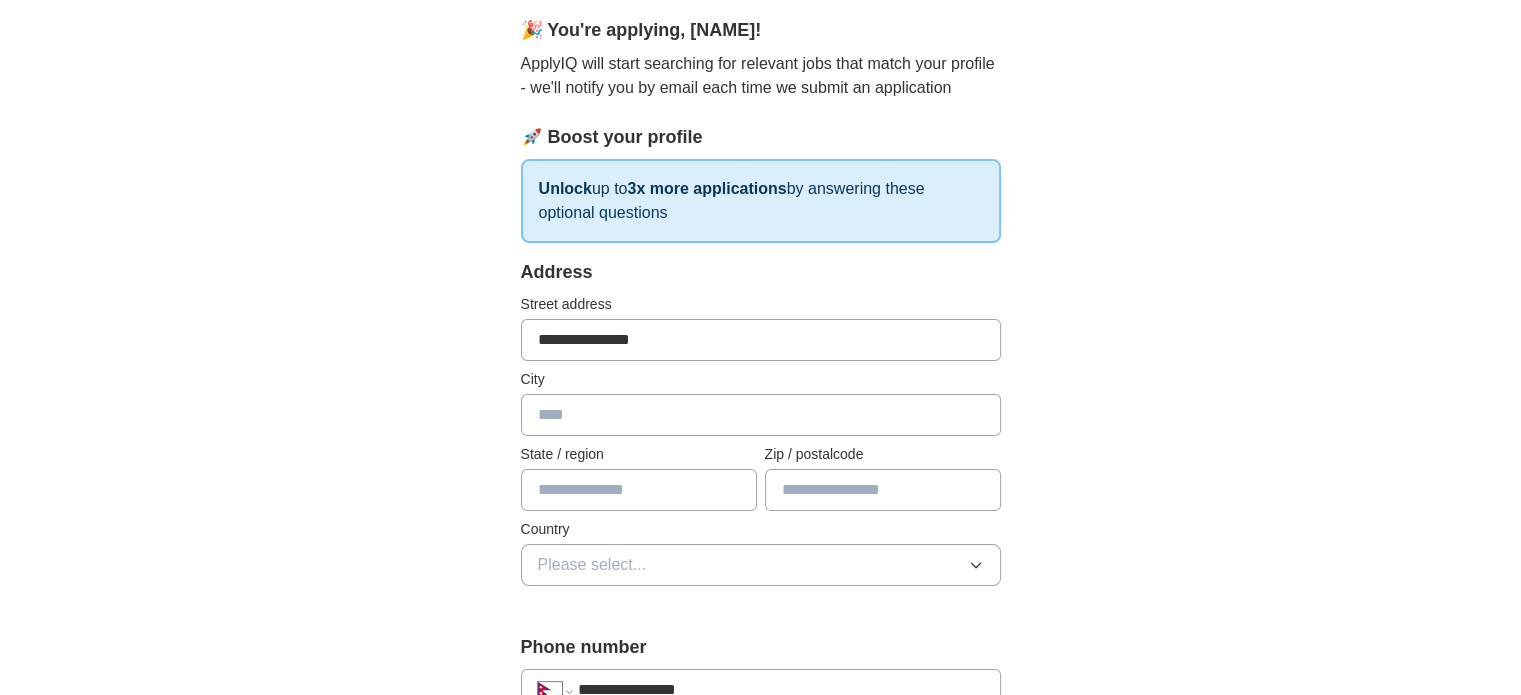 type on "**********" 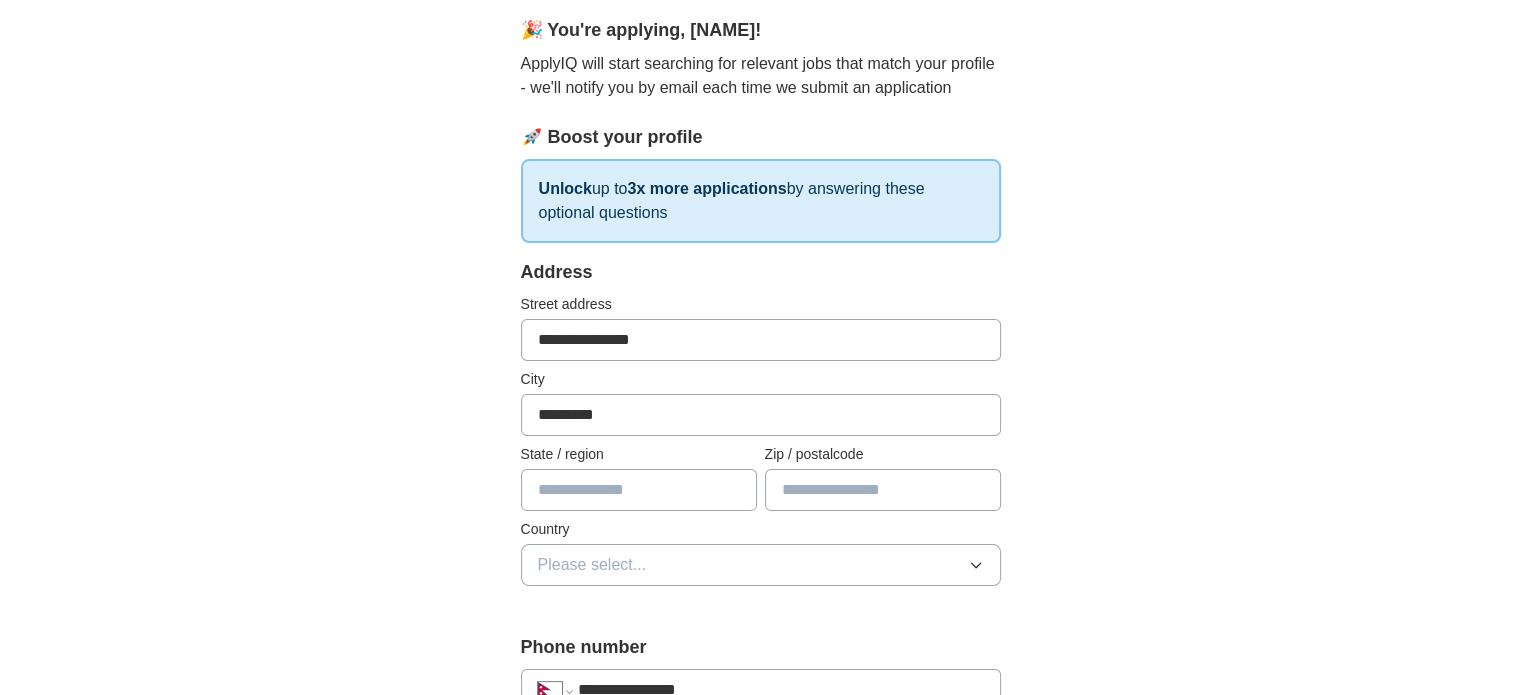 type on "*********" 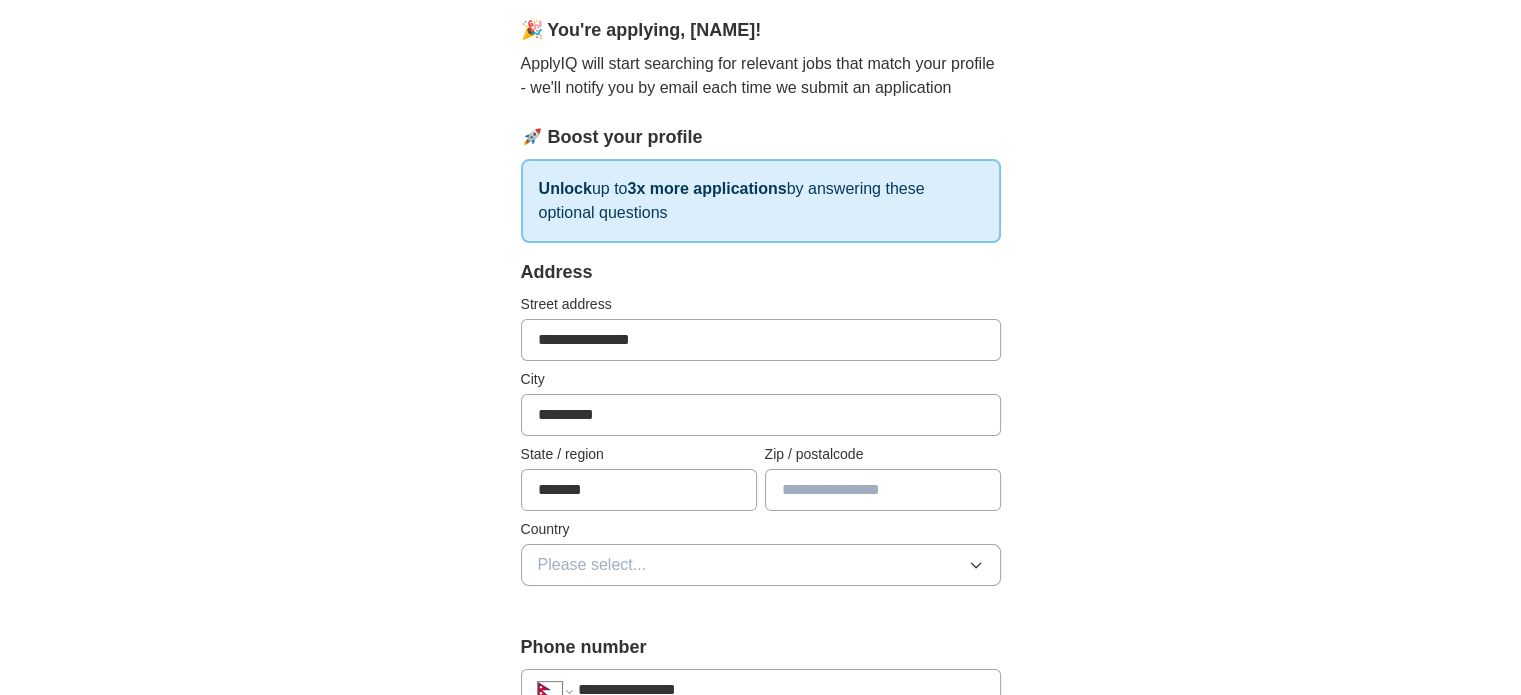type on "*******" 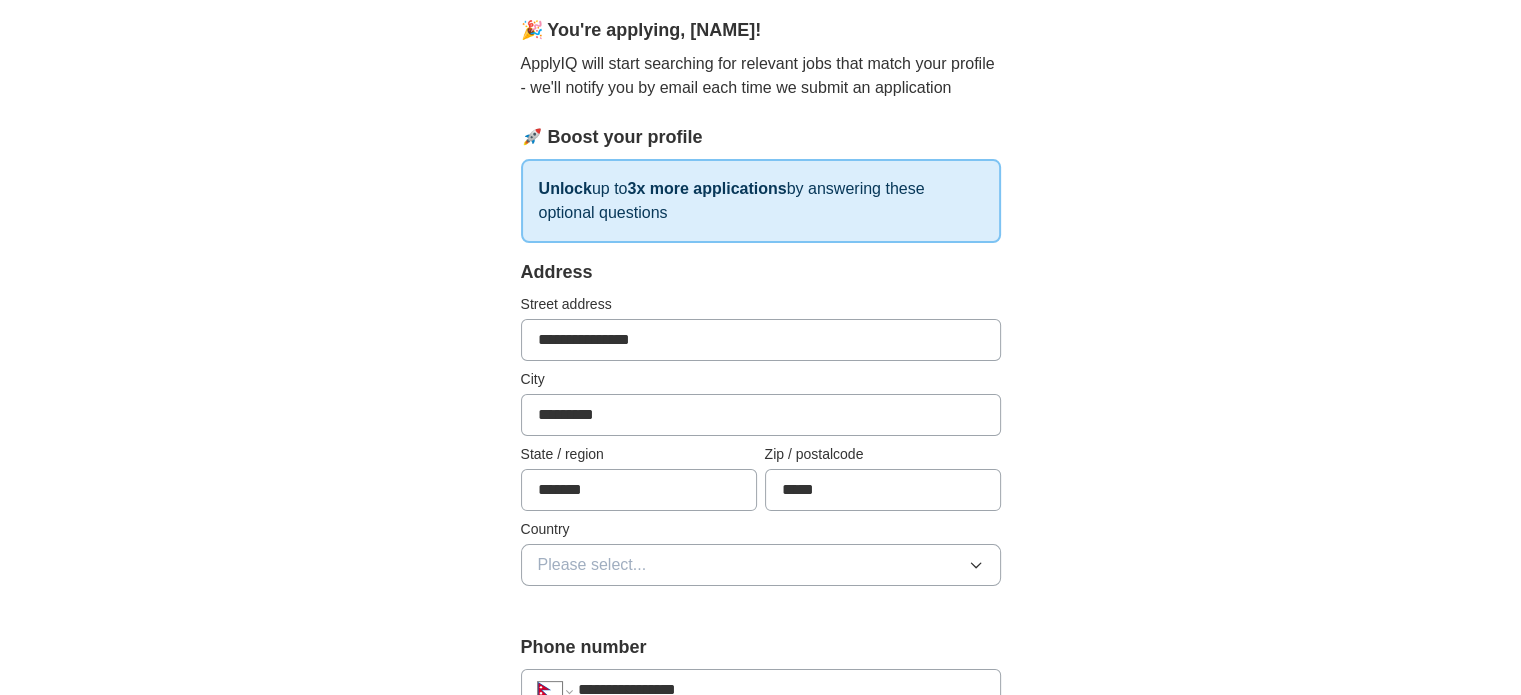 type on "*****" 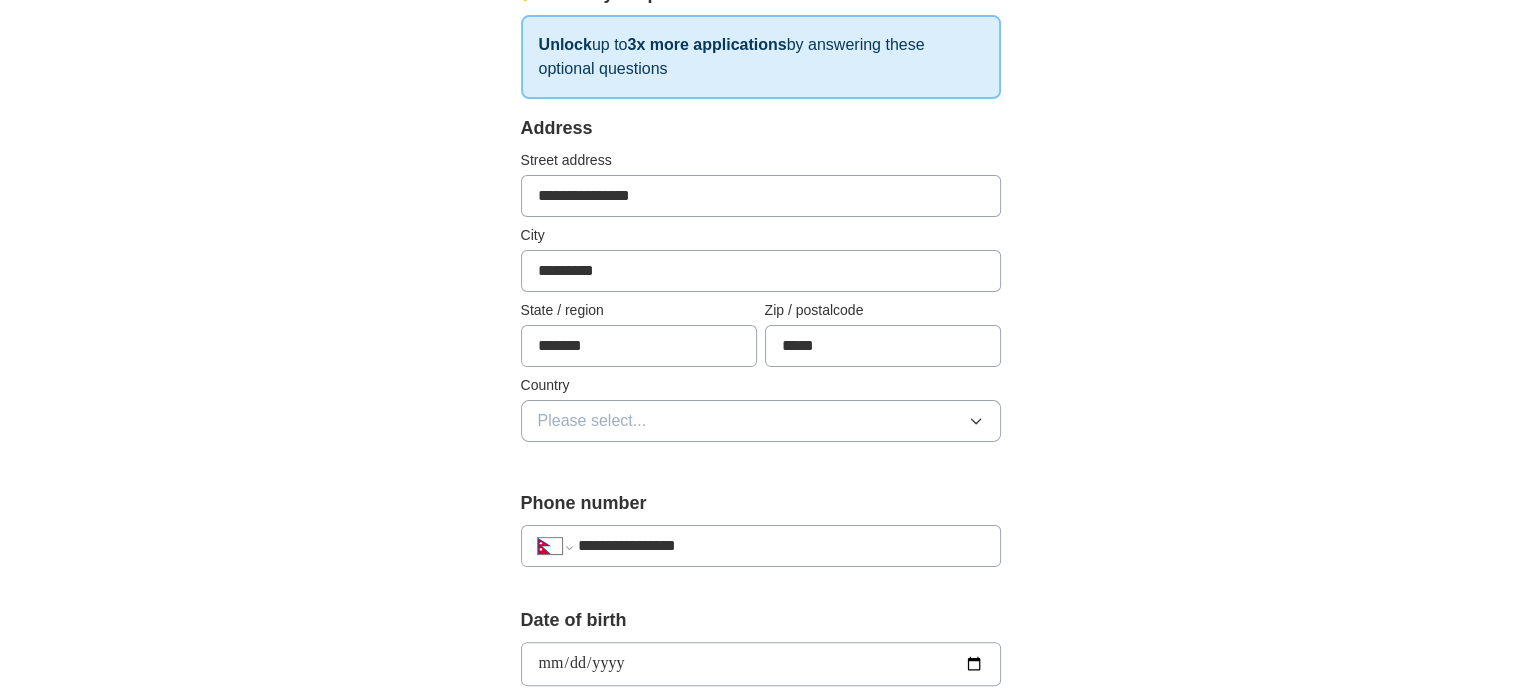 scroll, scrollTop: 376, scrollLeft: 0, axis: vertical 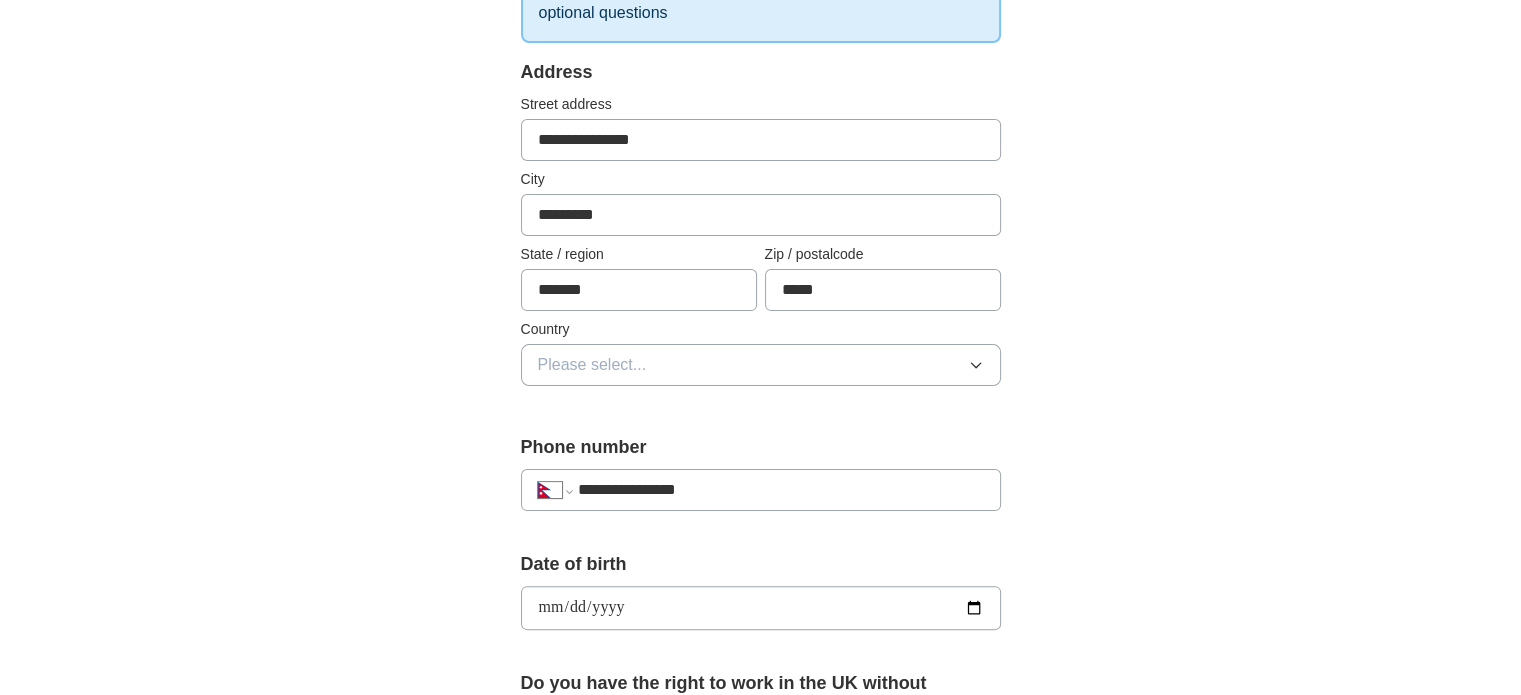 click on "Please select..." at bounding box center (761, 365) 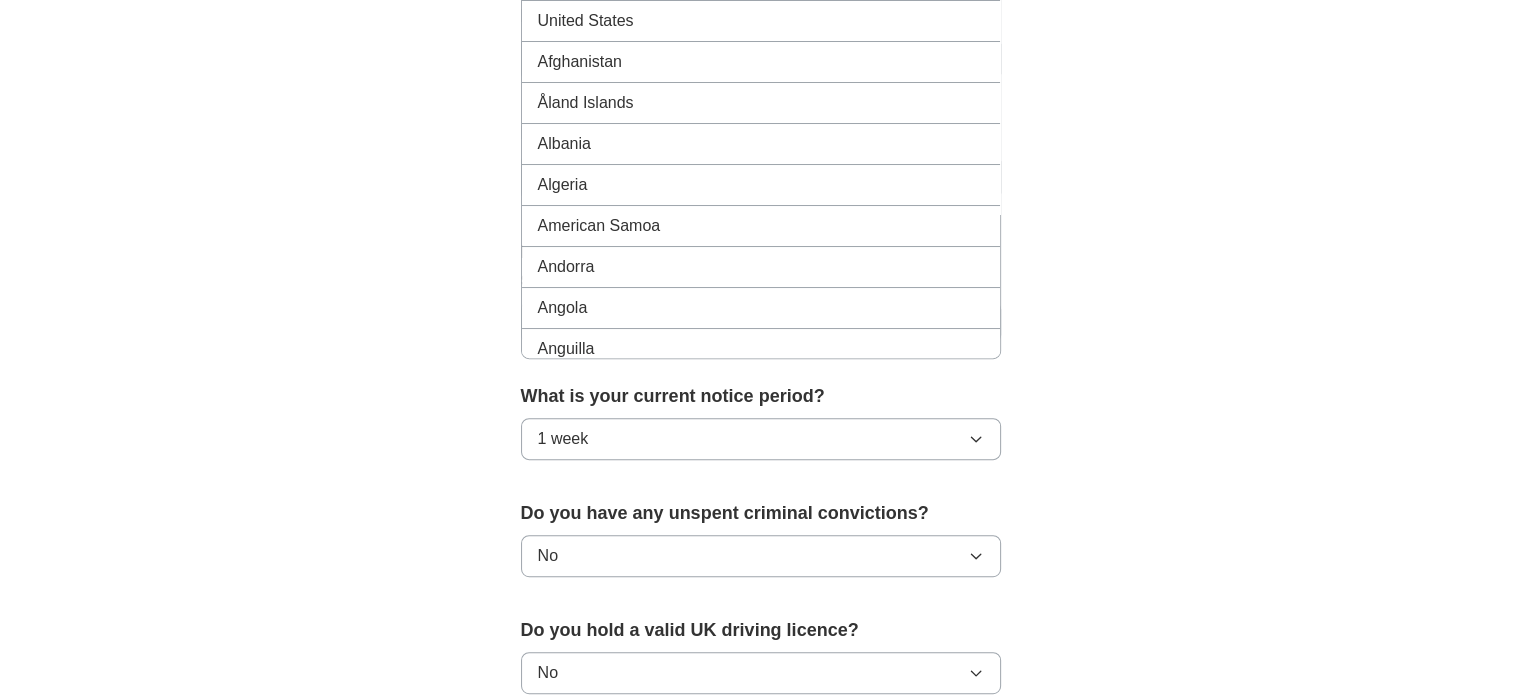 scroll, scrollTop: 910, scrollLeft: 0, axis: vertical 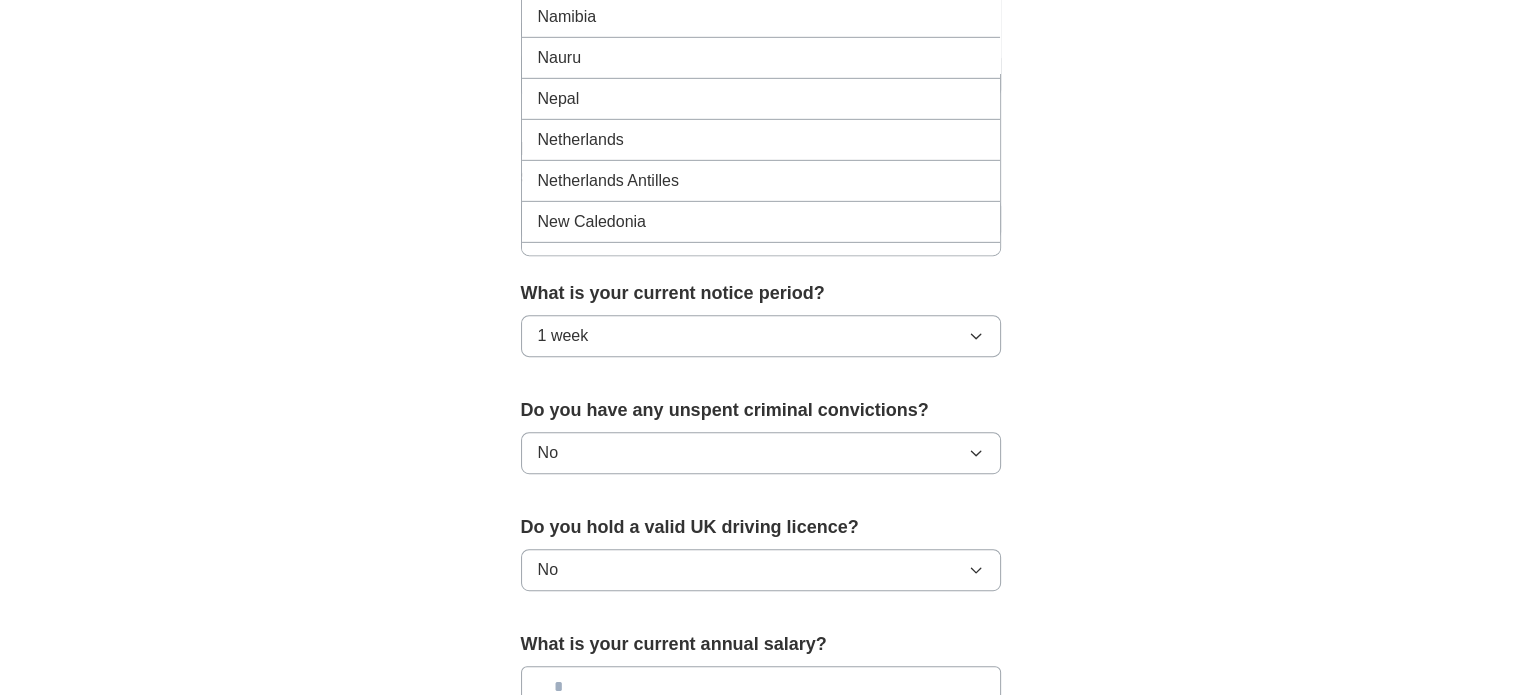 click on "Nepal" at bounding box center [761, 99] 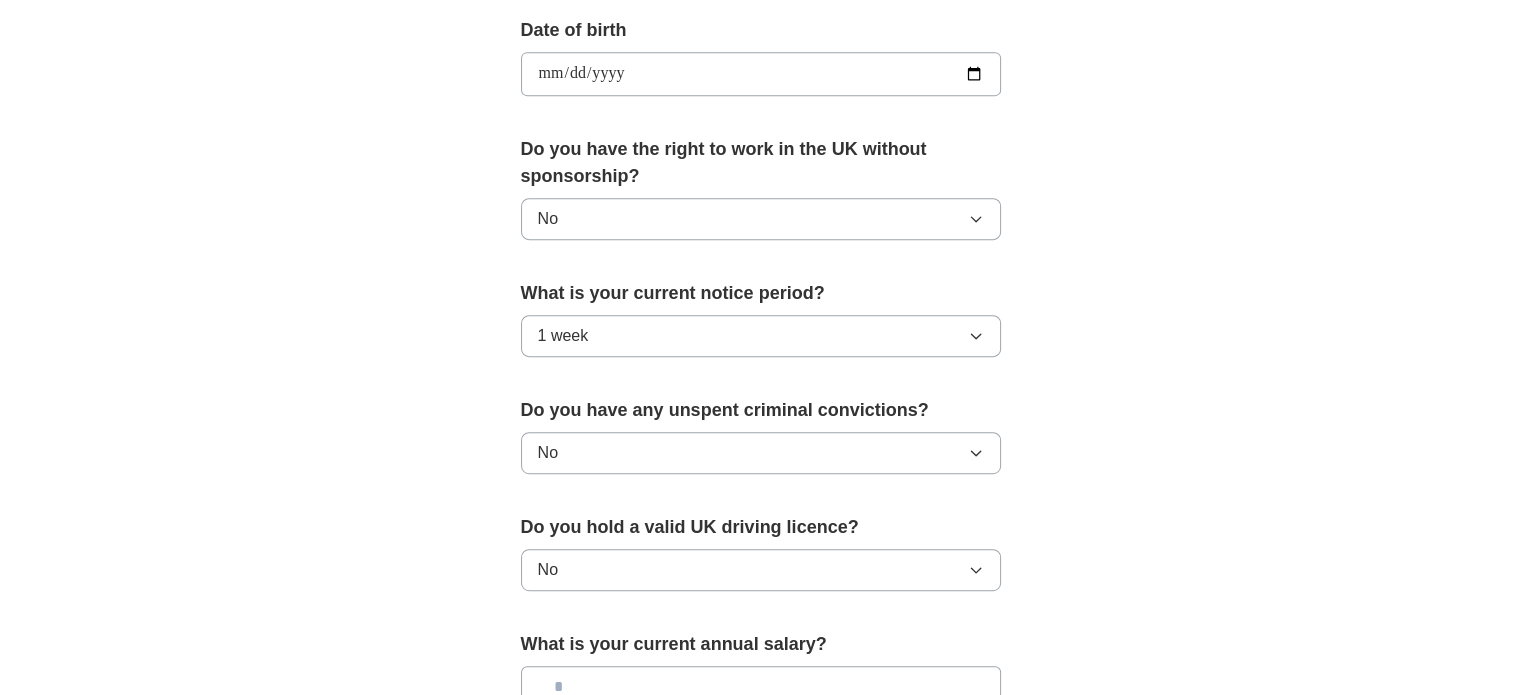 click on "**********" at bounding box center (761, 48) 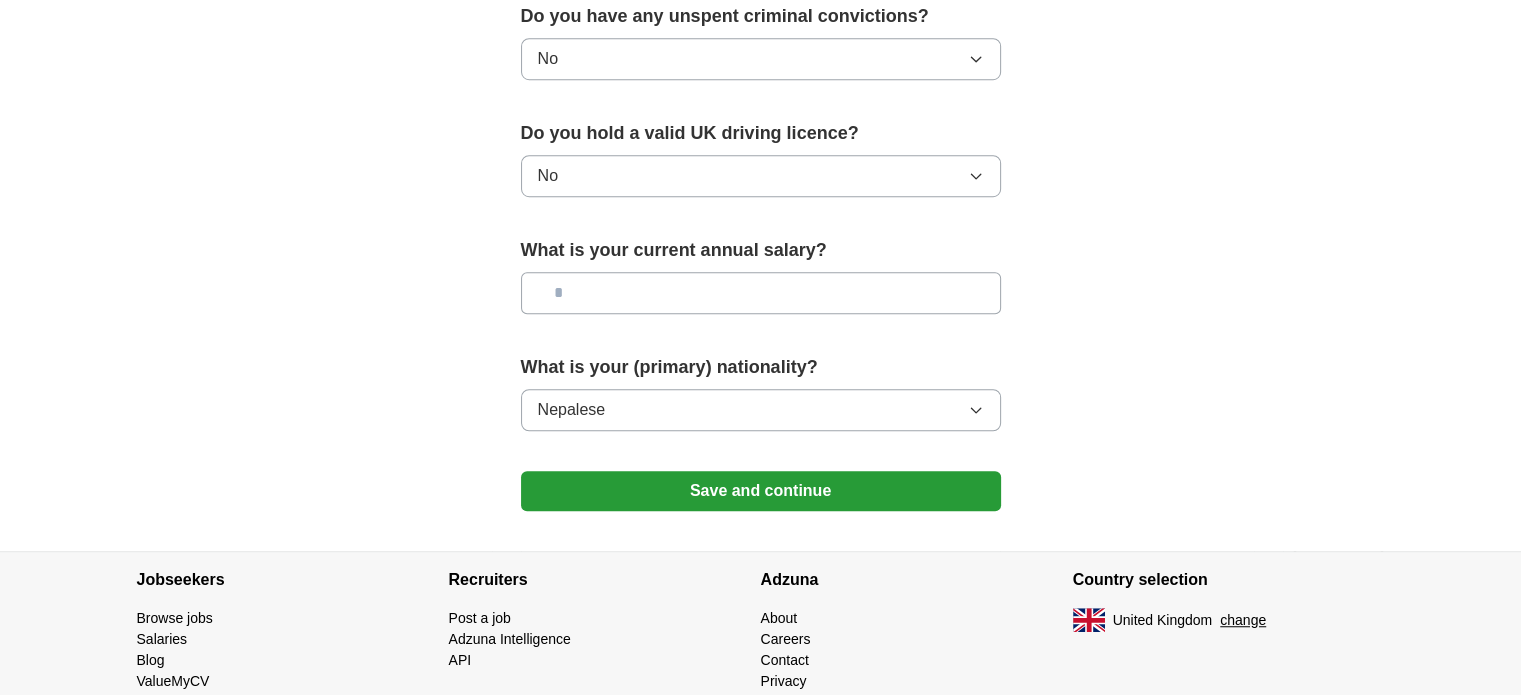 scroll, scrollTop: 1310, scrollLeft: 0, axis: vertical 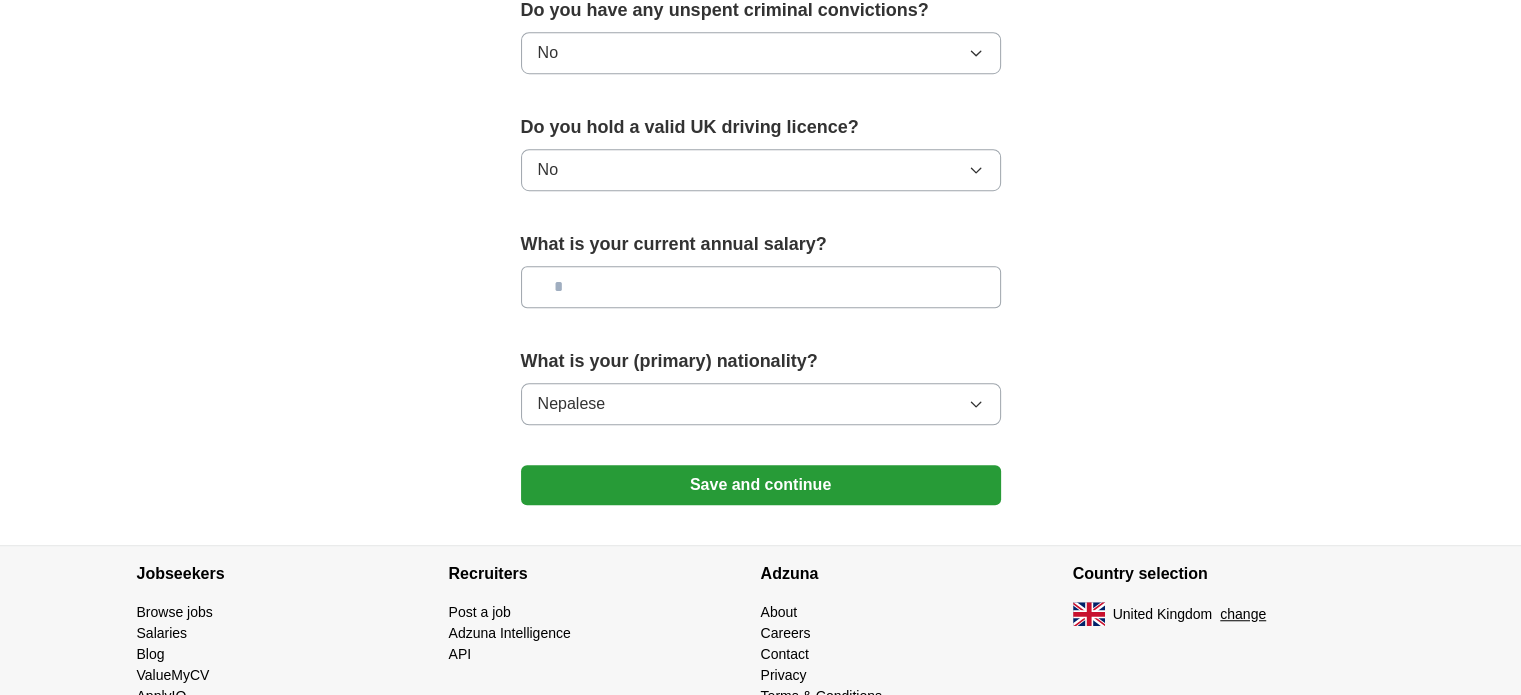 click on "Save and continue" at bounding box center [761, 485] 